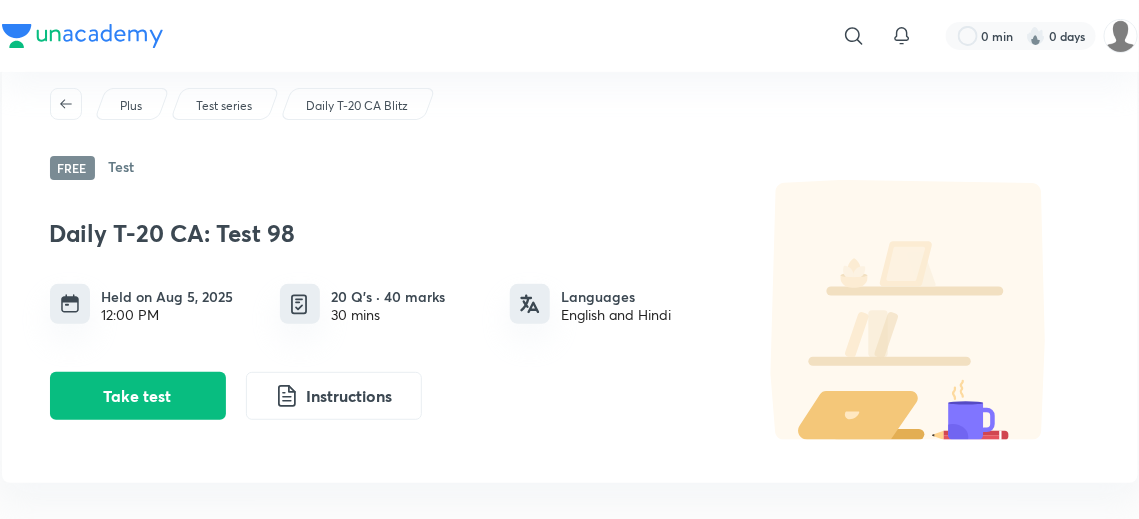 scroll, scrollTop: 64, scrollLeft: 0, axis: vertical 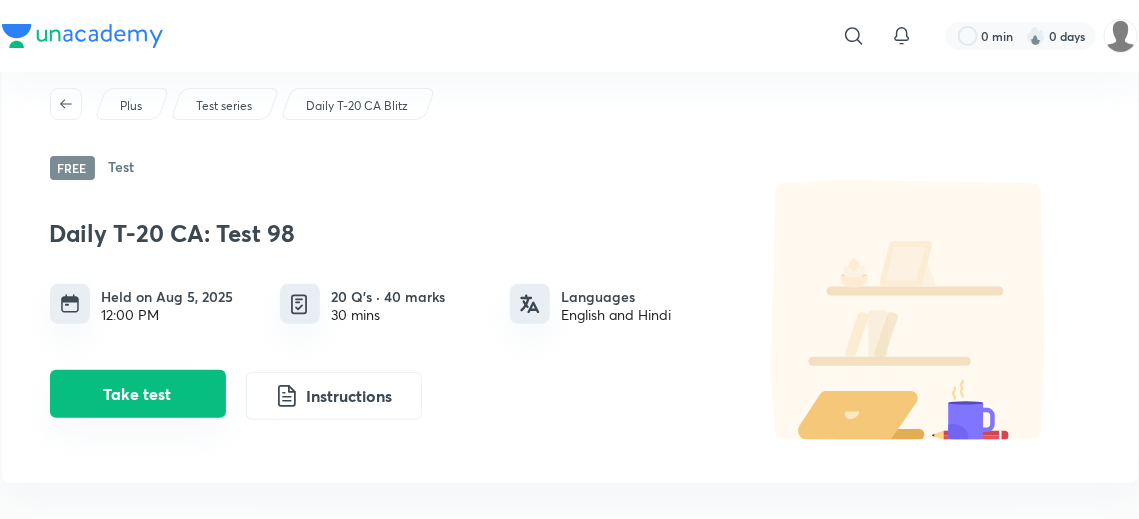 click on "Take test" at bounding box center [138, 394] 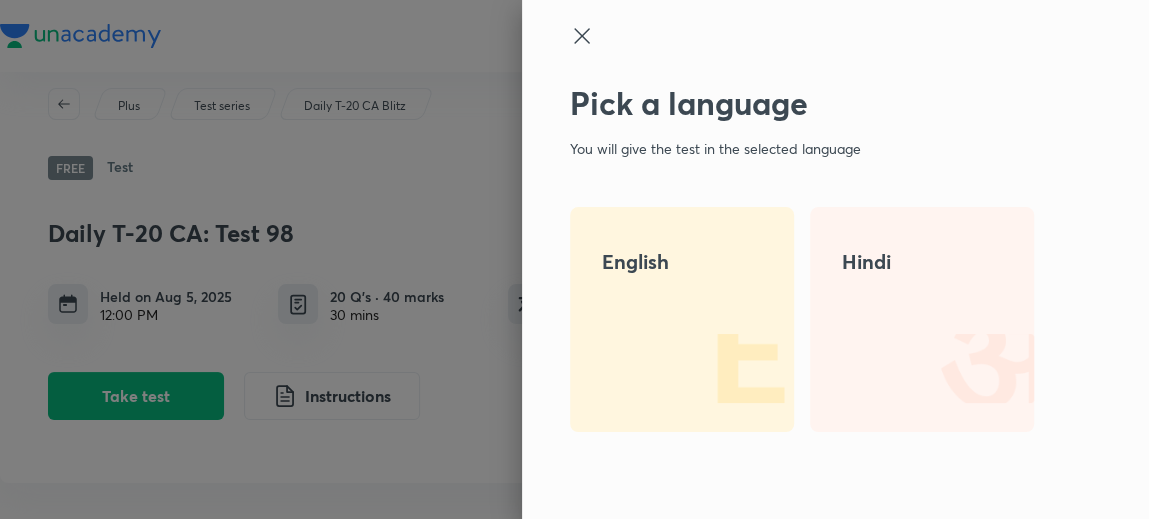 click on "English" at bounding box center (682, 319) 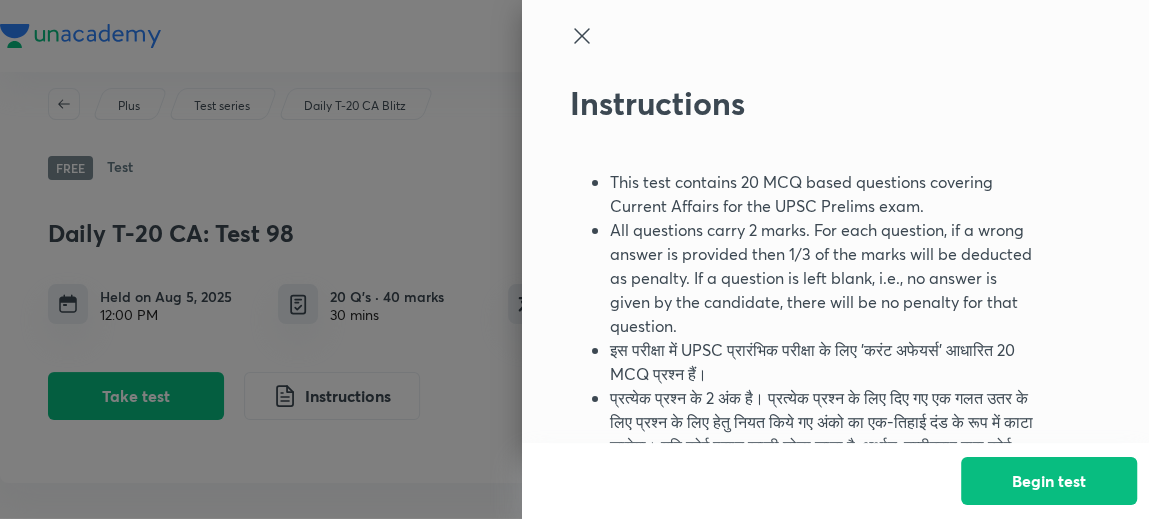 scroll, scrollTop: 110, scrollLeft: 0, axis: vertical 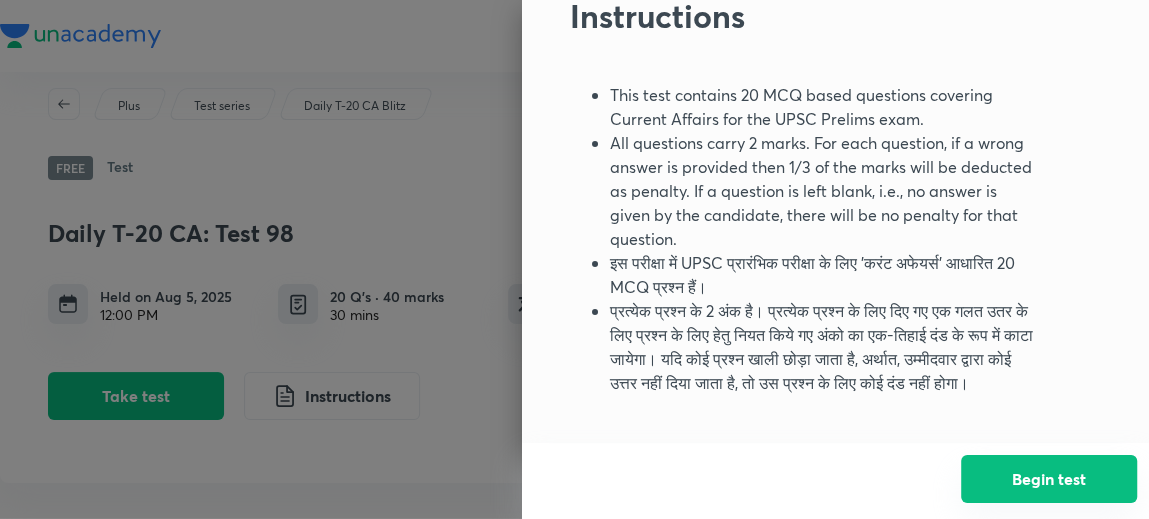 click on "Begin test" at bounding box center [1049, 479] 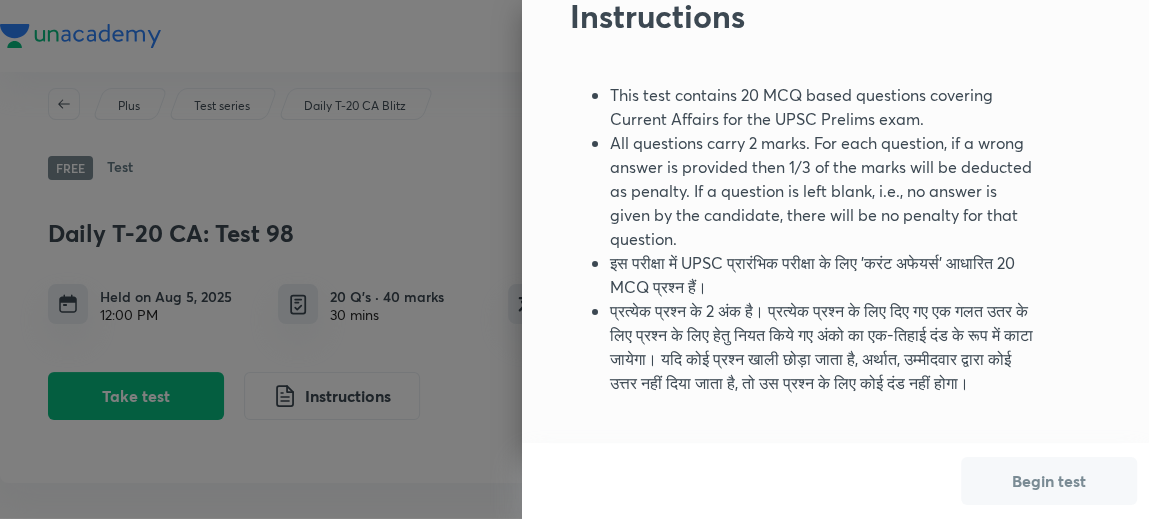 scroll, scrollTop: 0, scrollLeft: 0, axis: both 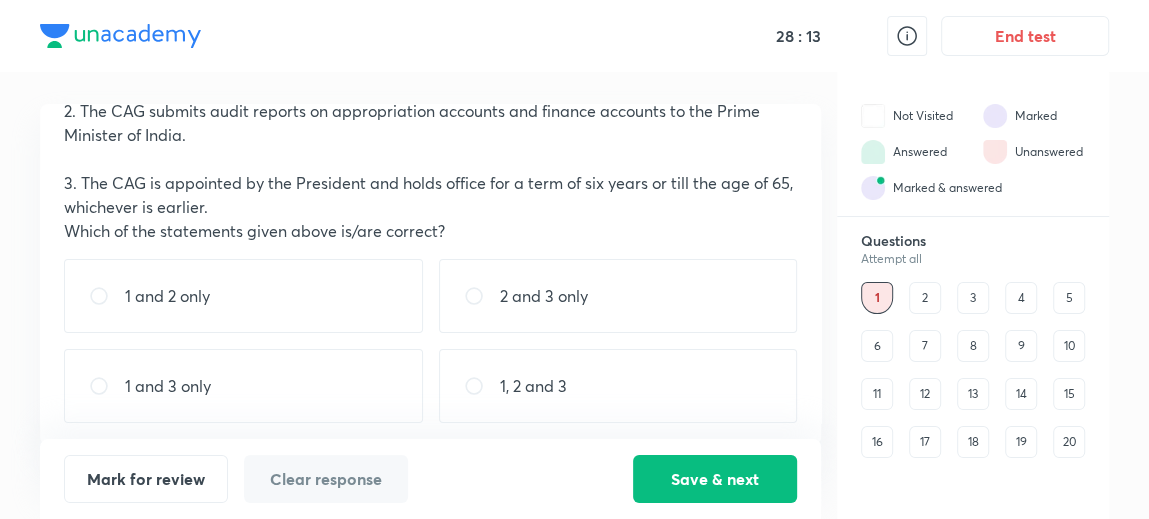 click on "1 and 3 only" at bounding box center [243, 386] 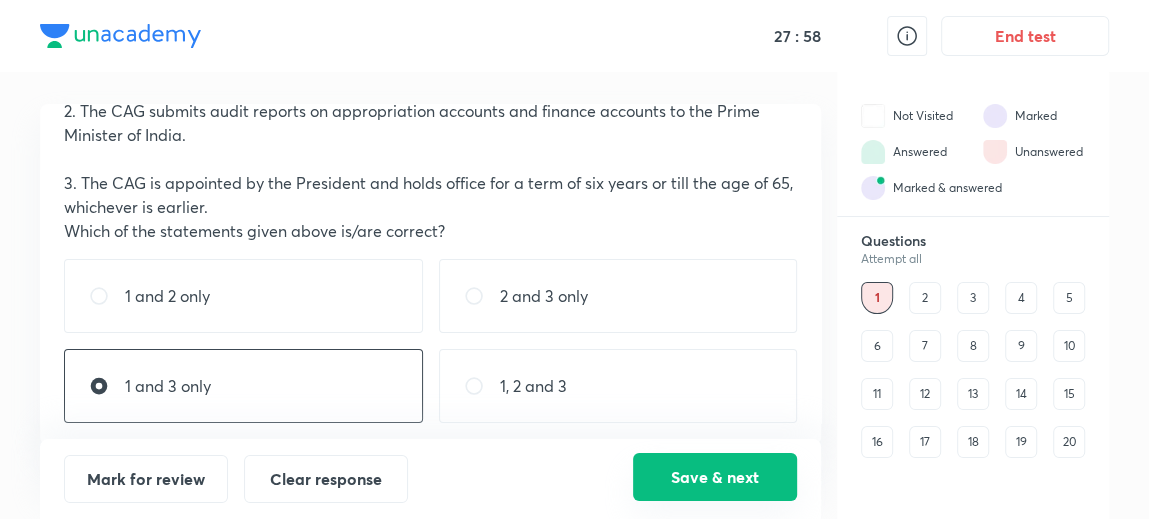 click on "Save & next" at bounding box center (715, 477) 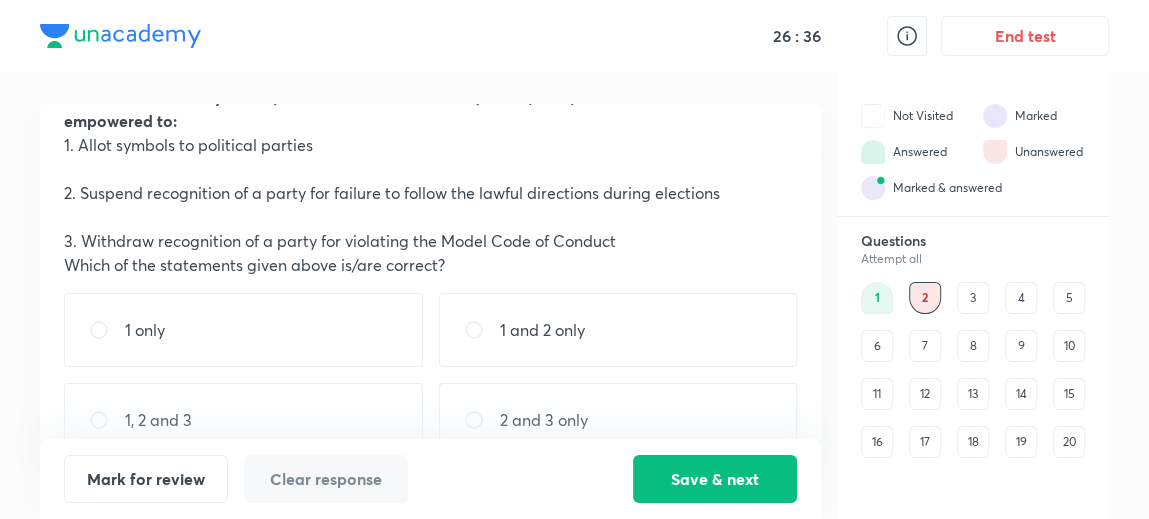 scroll, scrollTop: 89, scrollLeft: 0, axis: vertical 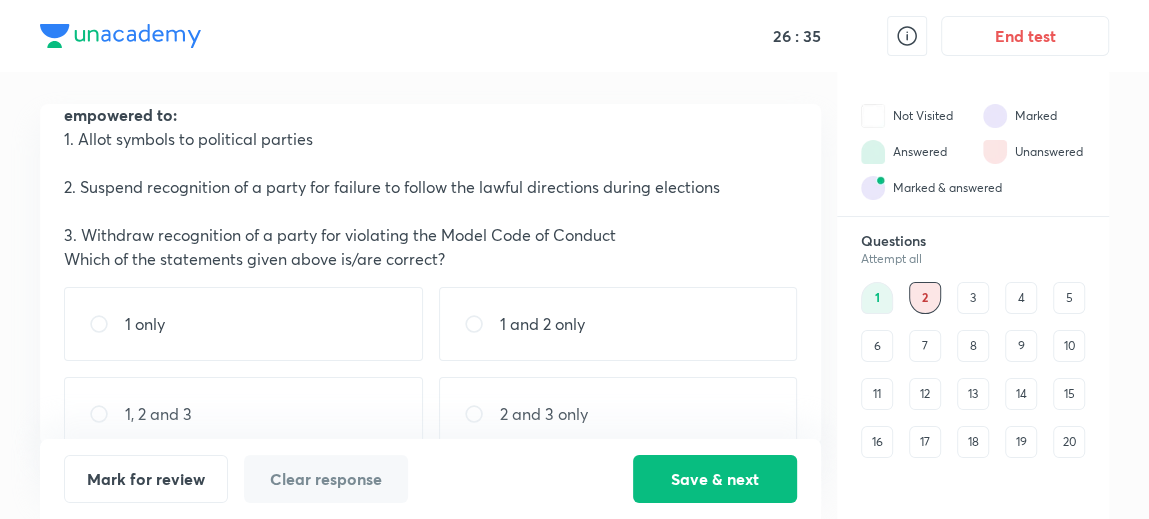 click on "1 only" at bounding box center (243, 324) 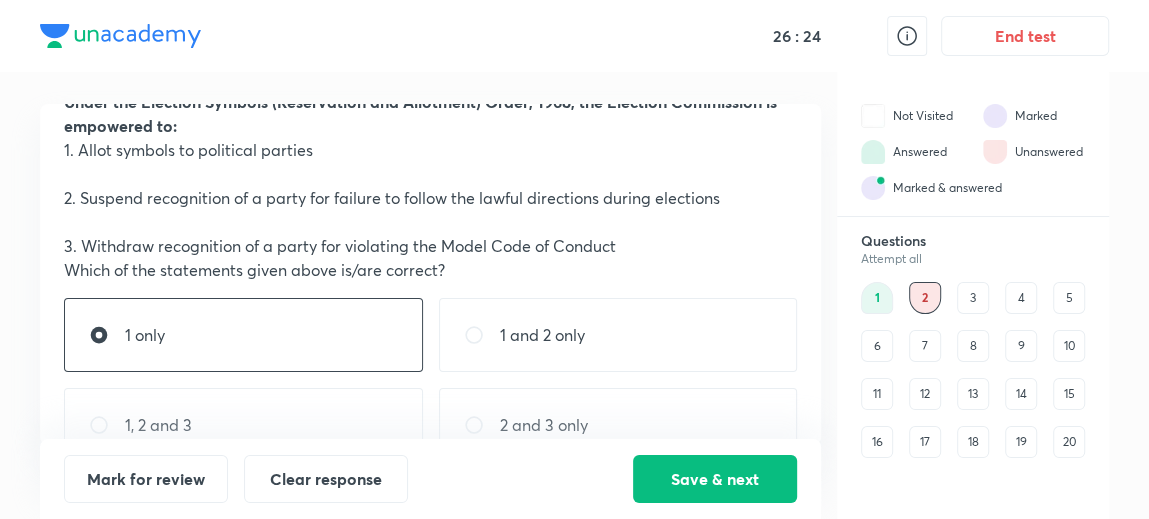scroll, scrollTop: 74, scrollLeft: 0, axis: vertical 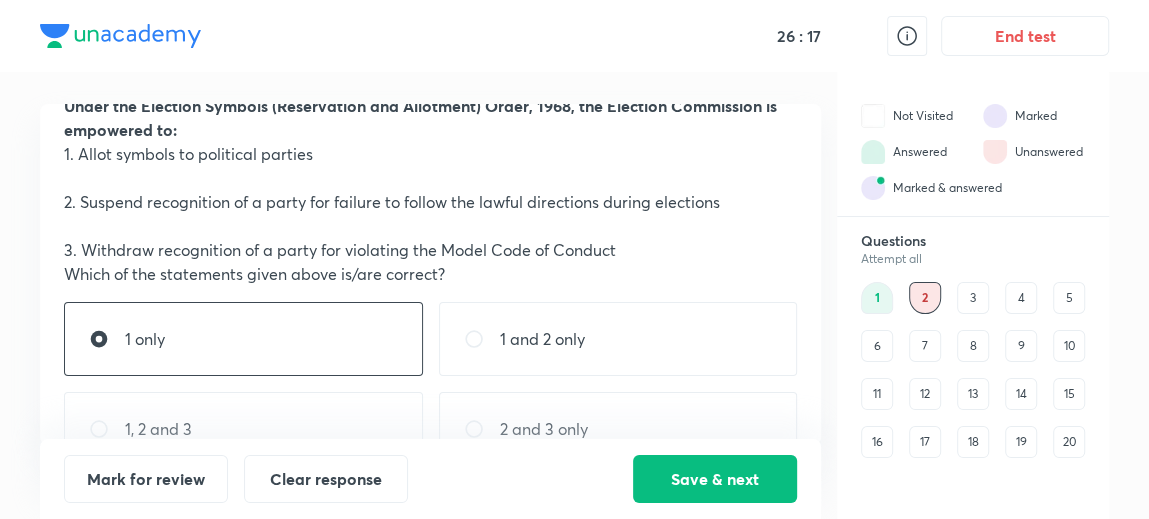 click on "1, 2 and 3" at bounding box center [243, 429] 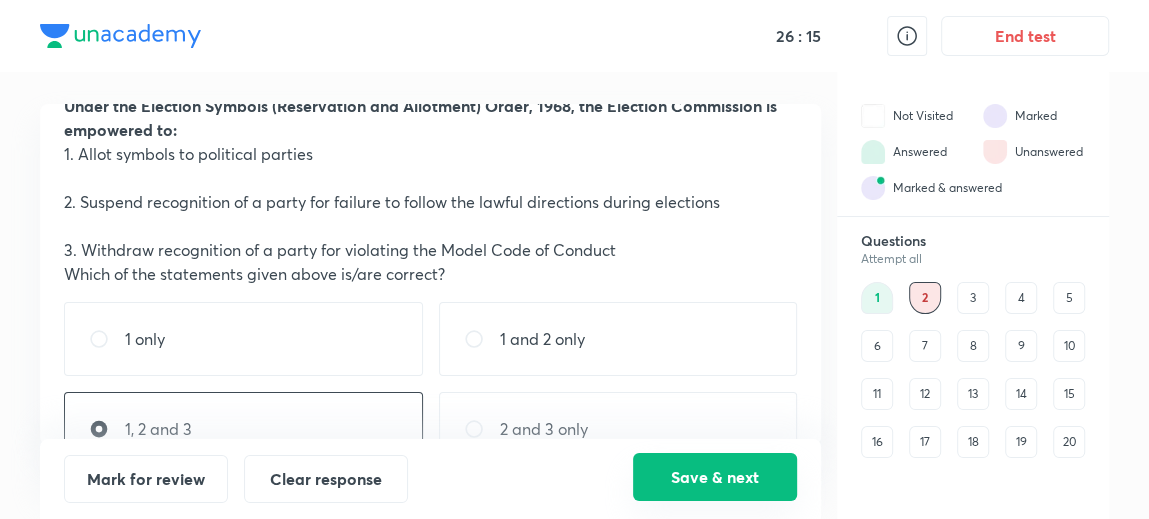 click on "Save & next" at bounding box center (715, 477) 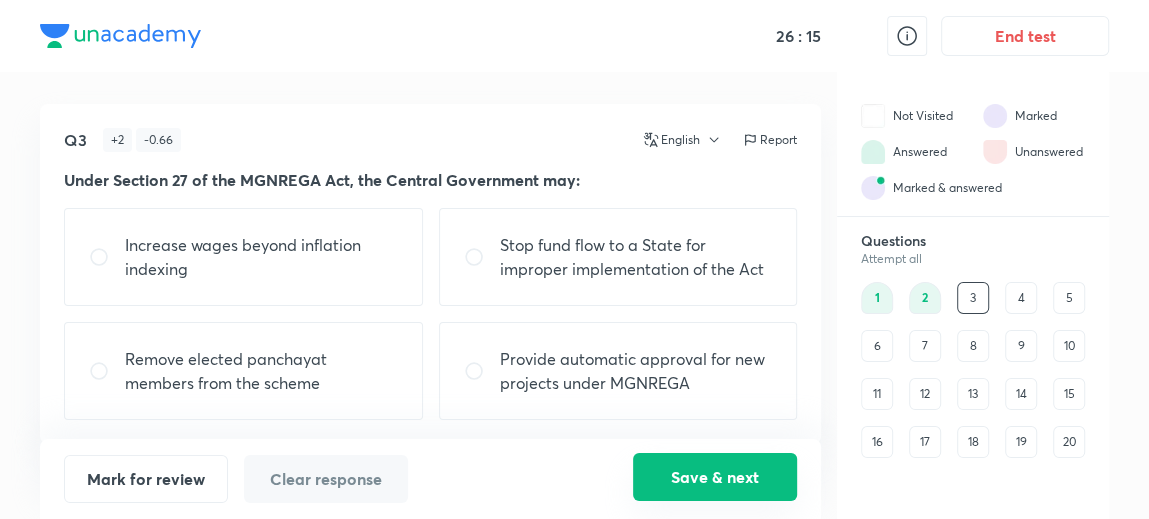 scroll, scrollTop: 0, scrollLeft: 0, axis: both 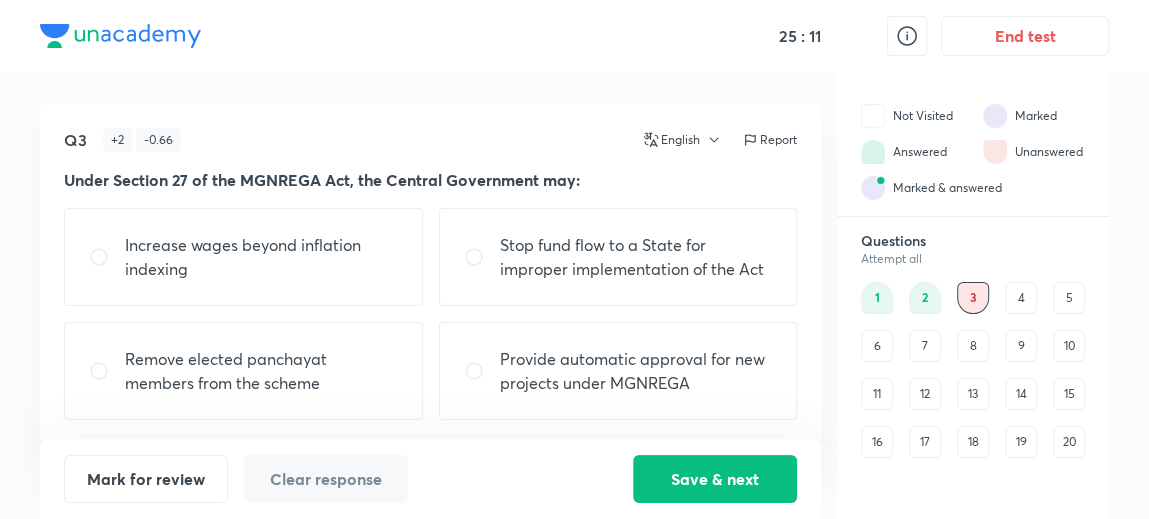 click on "Provide automatic approval for new projects under MGNREGA" at bounding box center [636, 371] 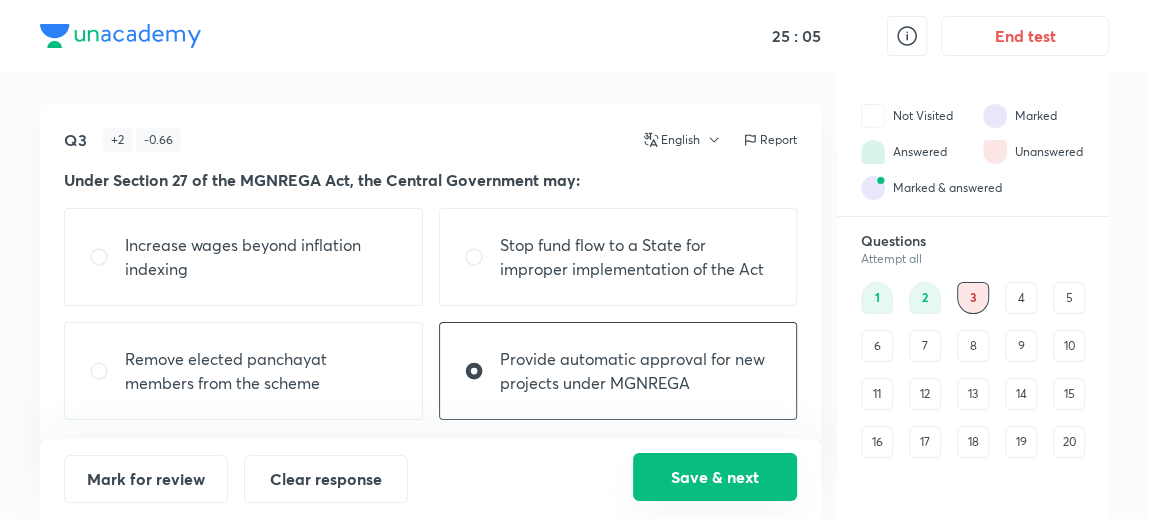 click on "Save & next" at bounding box center [715, 477] 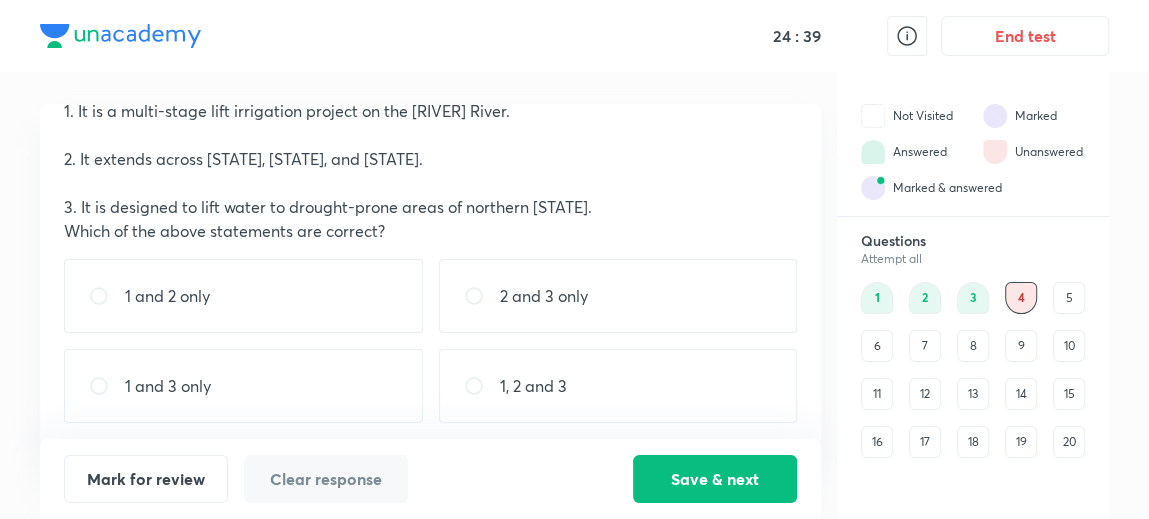 scroll, scrollTop: 94, scrollLeft: 0, axis: vertical 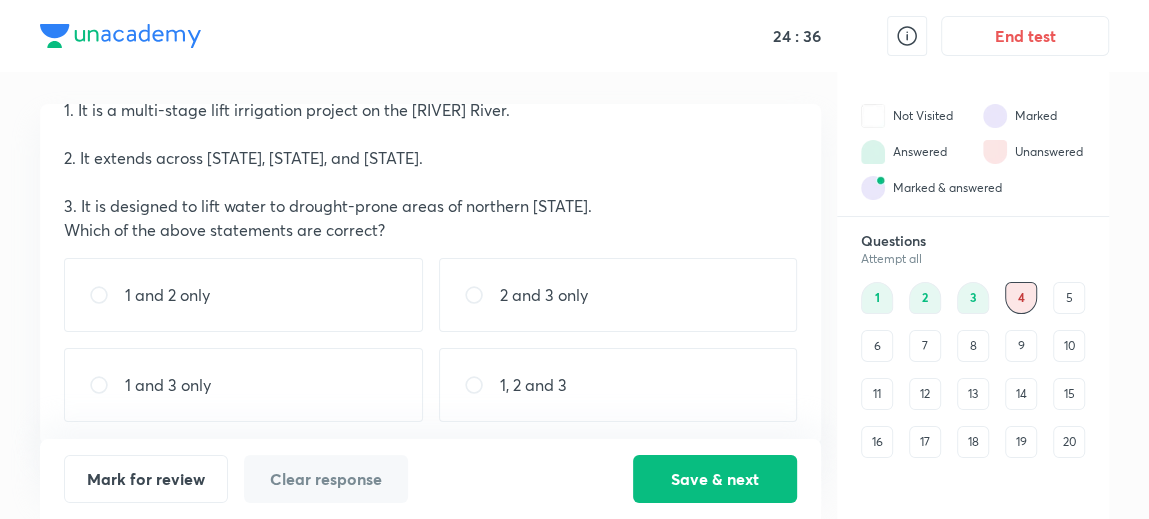 click on "1 and 2 only" at bounding box center (243, 295) 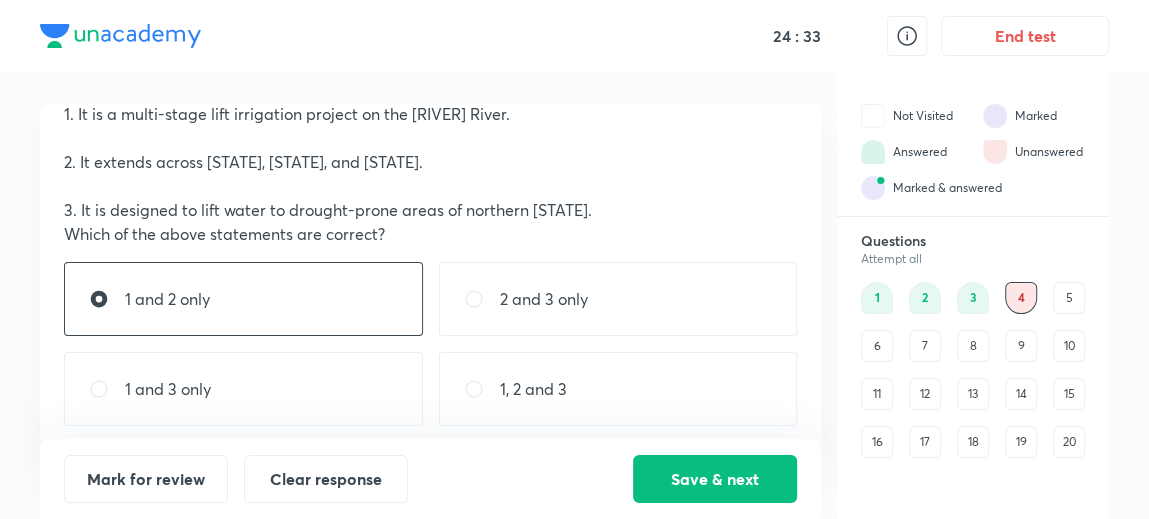 scroll, scrollTop: 94, scrollLeft: 0, axis: vertical 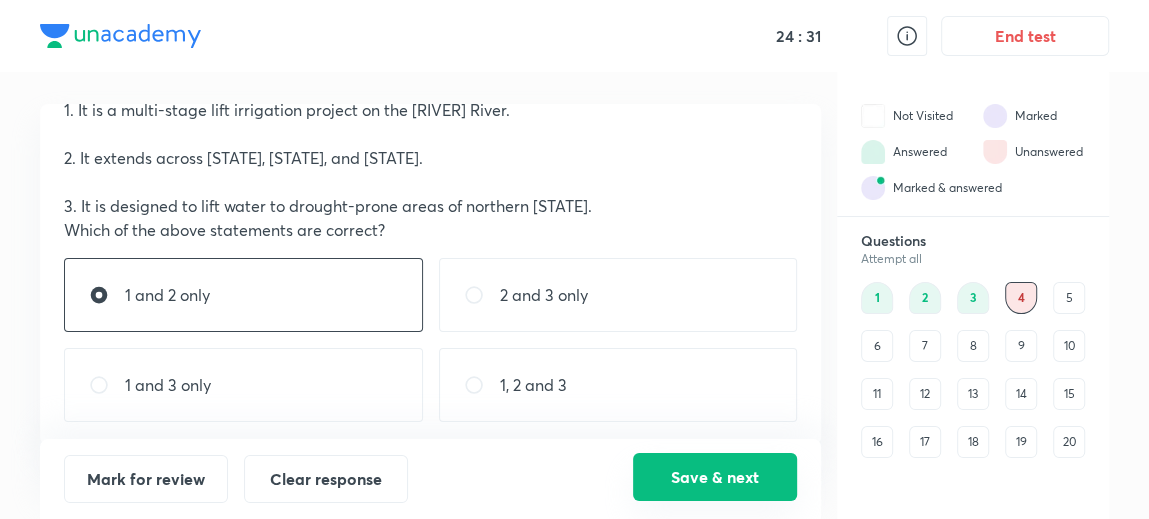 click on "Save & next" at bounding box center (715, 477) 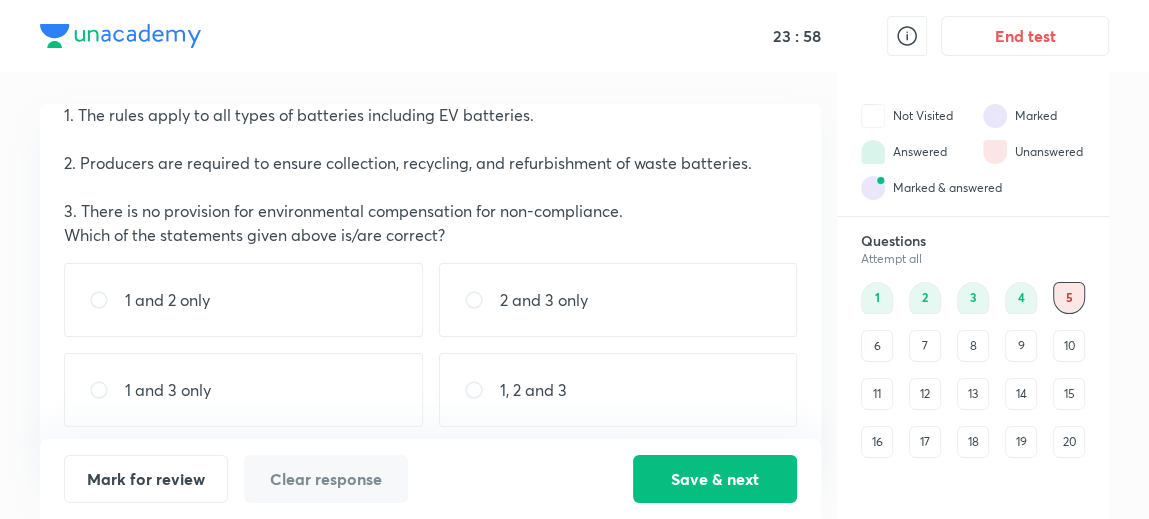 scroll, scrollTop: 89, scrollLeft: 0, axis: vertical 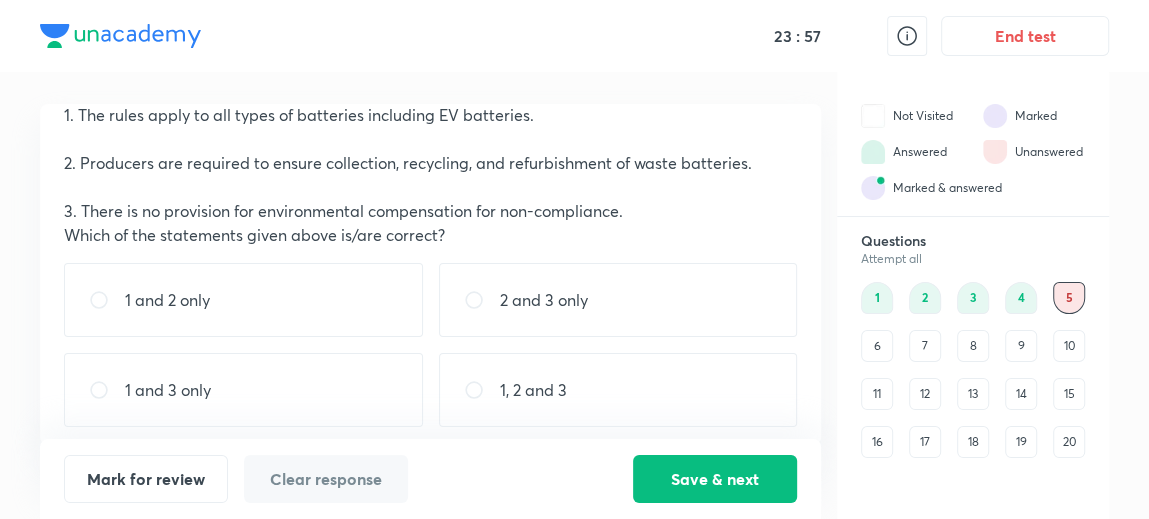 click on "2 and 3 only" at bounding box center [544, 300] 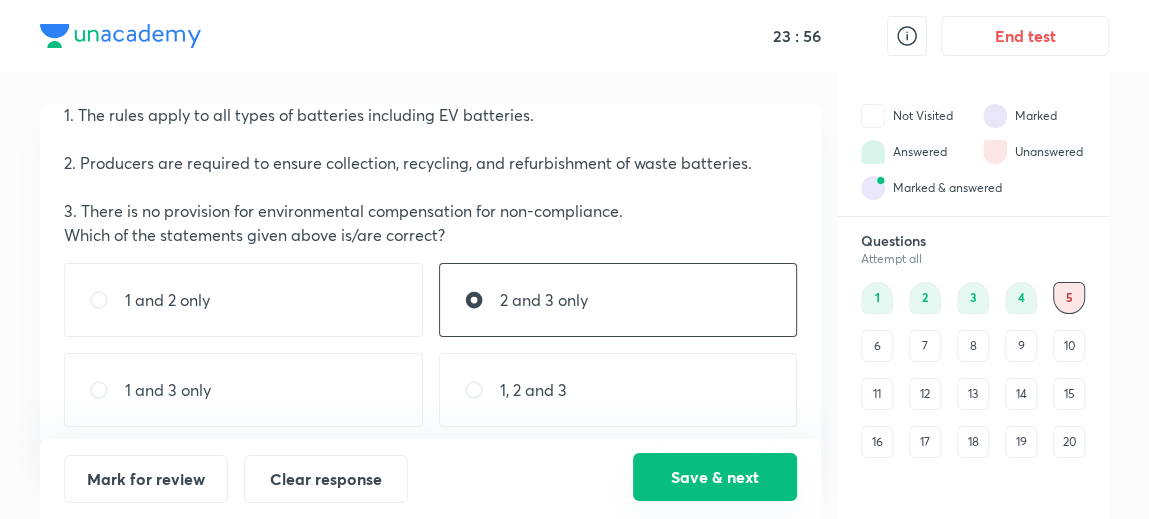 click on "Save & next" at bounding box center (715, 477) 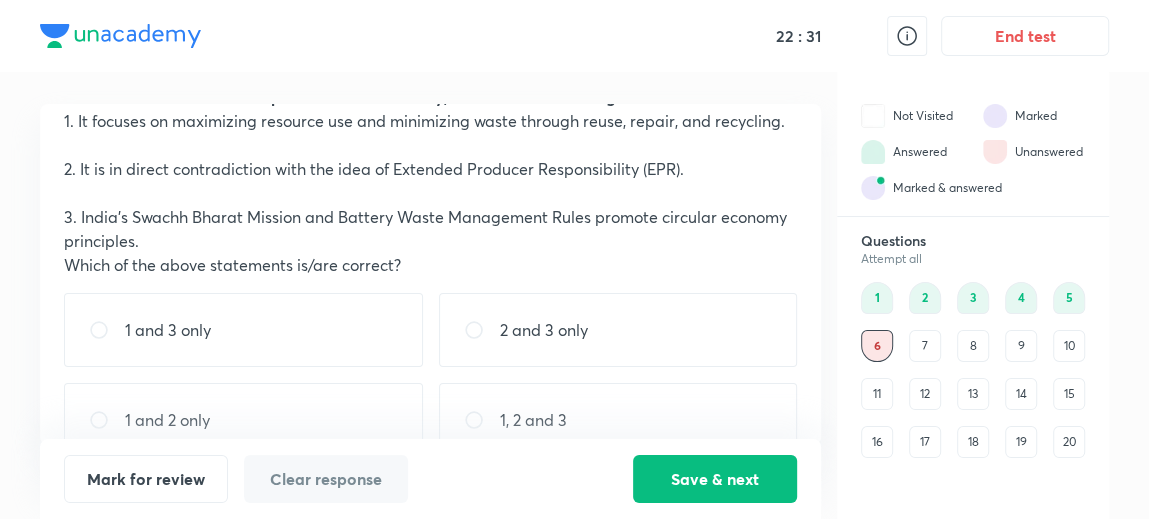 scroll, scrollTop: 117, scrollLeft: 0, axis: vertical 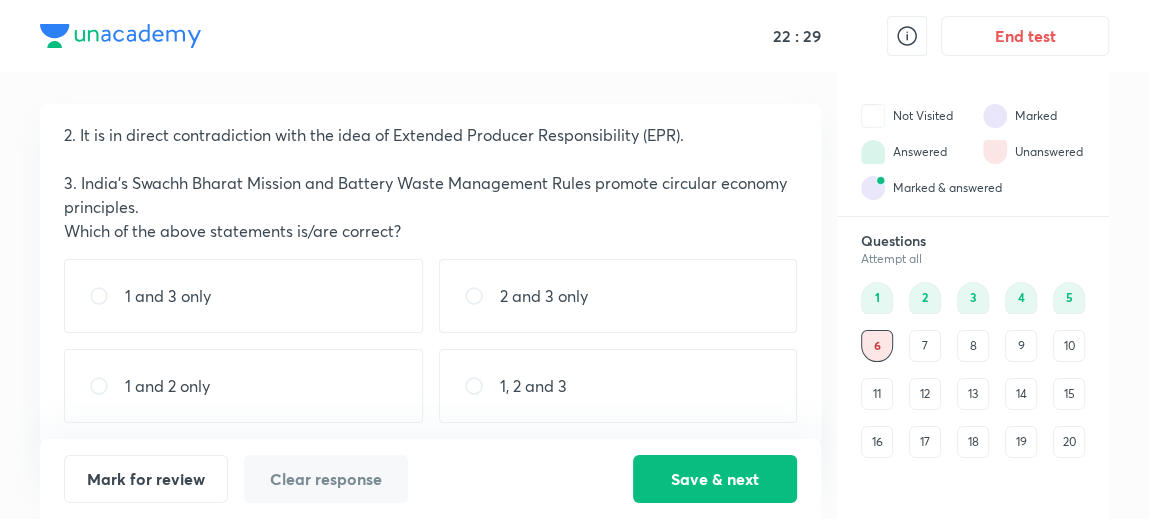 click on "1 and 2 only" at bounding box center [243, 386] 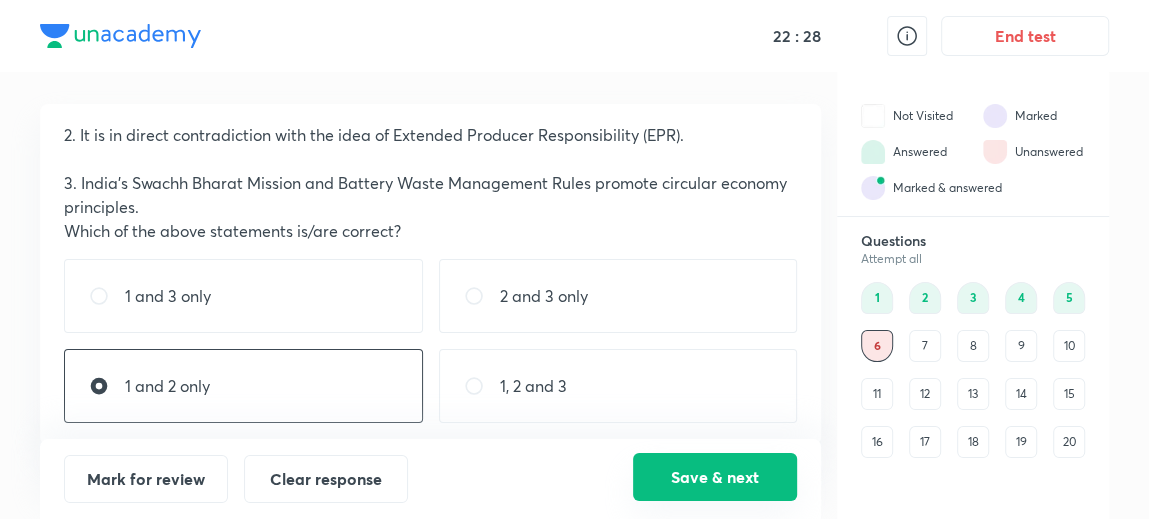 click on "Save & next" at bounding box center (715, 477) 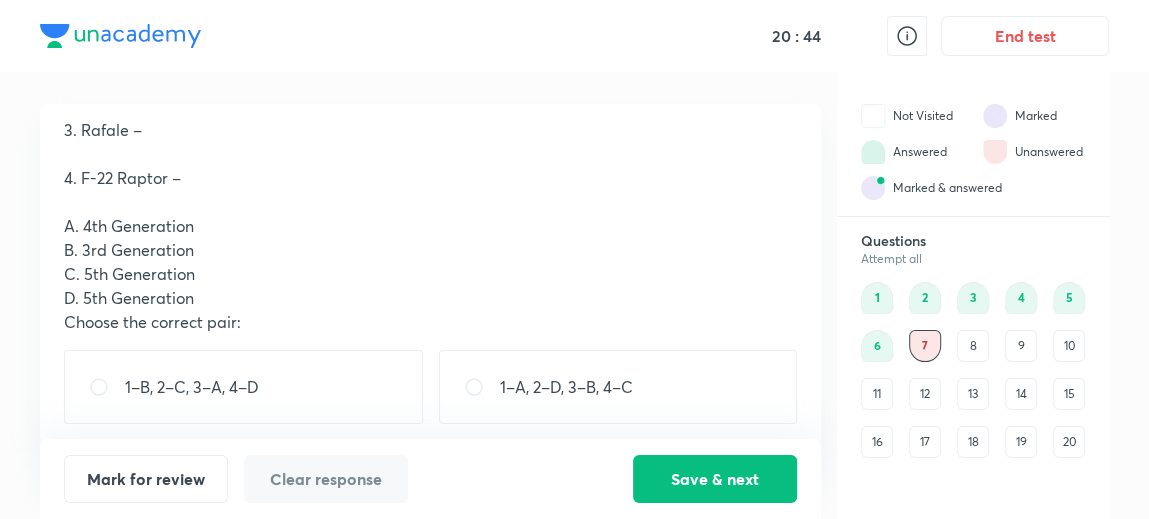 scroll, scrollTop: 172, scrollLeft: 0, axis: vertical 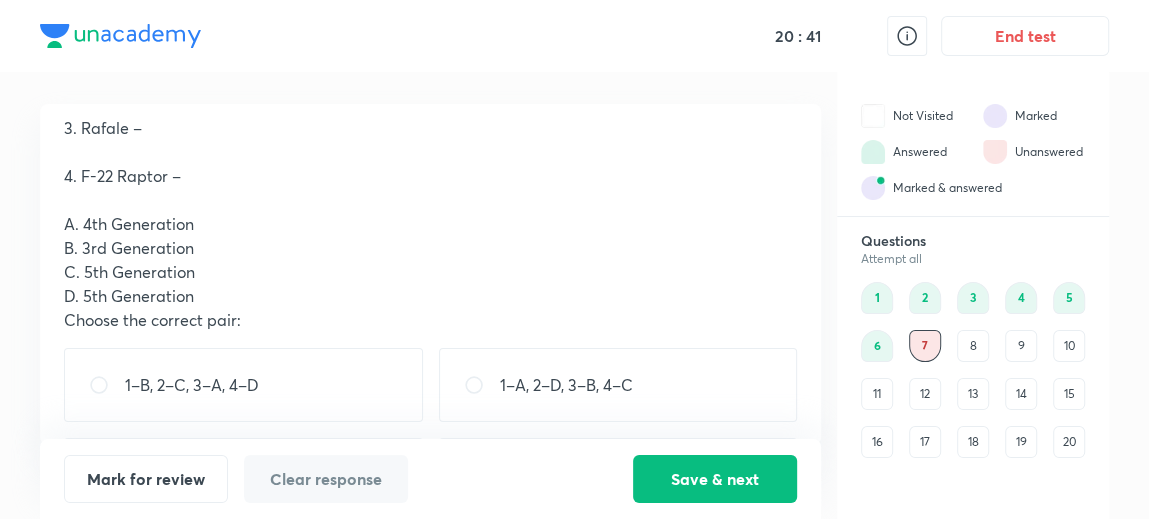 click on "1–A, 2–D, 3–B, 4–C" at bounding box center (618, 385) 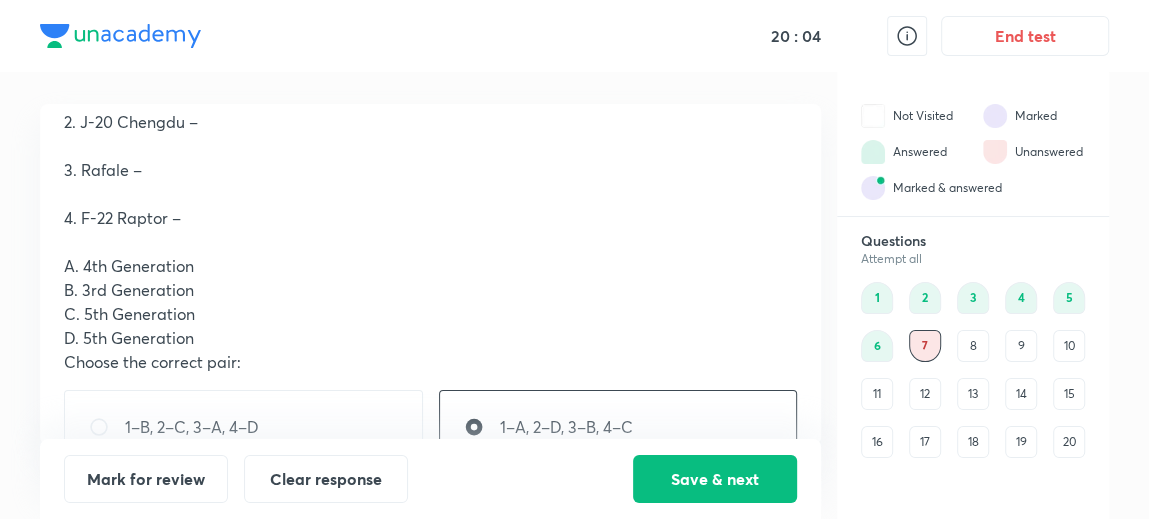 scroll, scrollTop: 147, scrollLeft: 0, axis: vertical 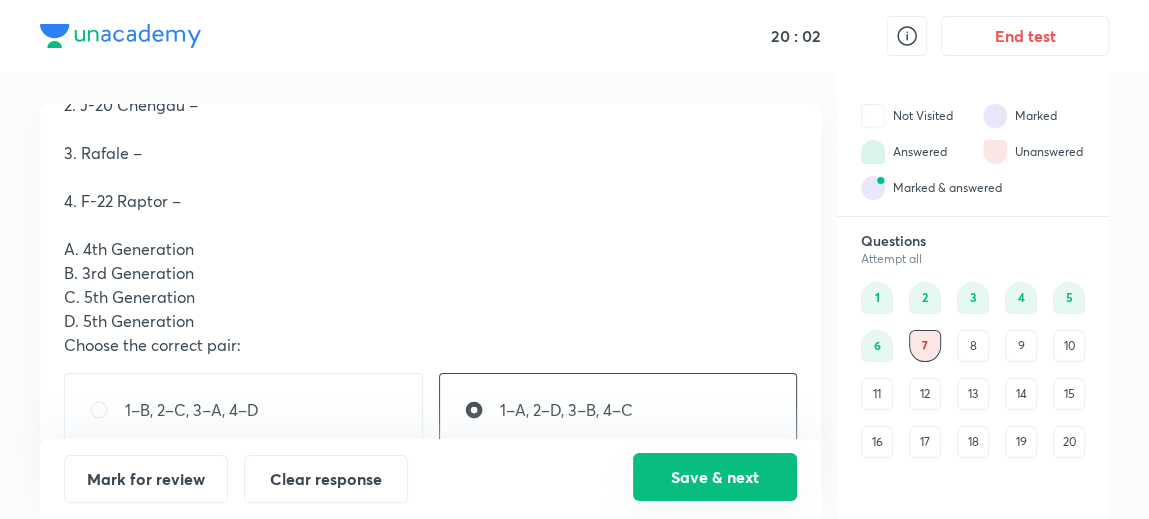 click on "Save & next" at bounding box center (715, 477) 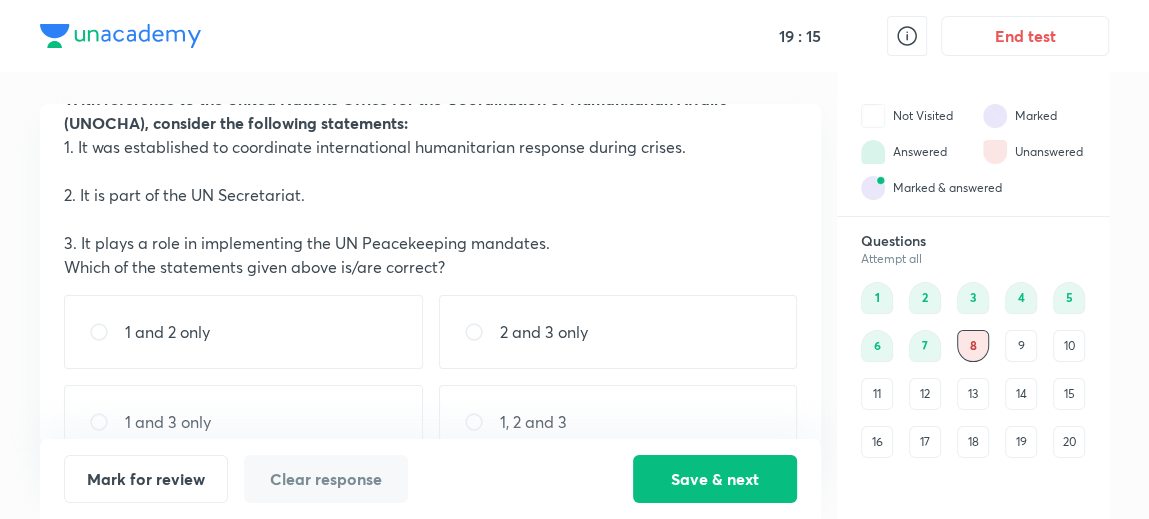 scroll, scrollTop: 117, scrollLeft: 0, axis: vertical 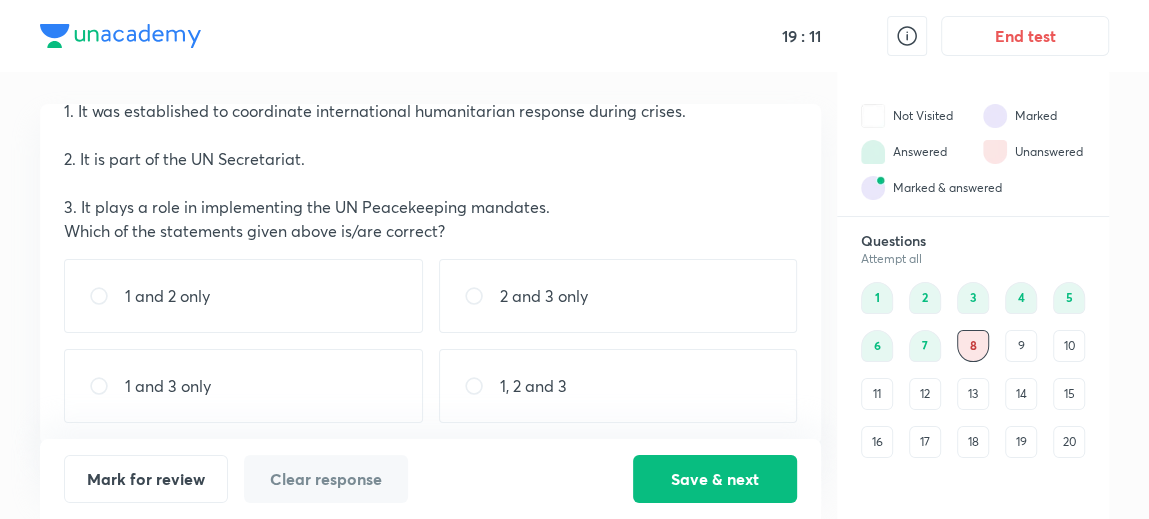 click on "1 and 3 only" at bounding box center (243, 386) 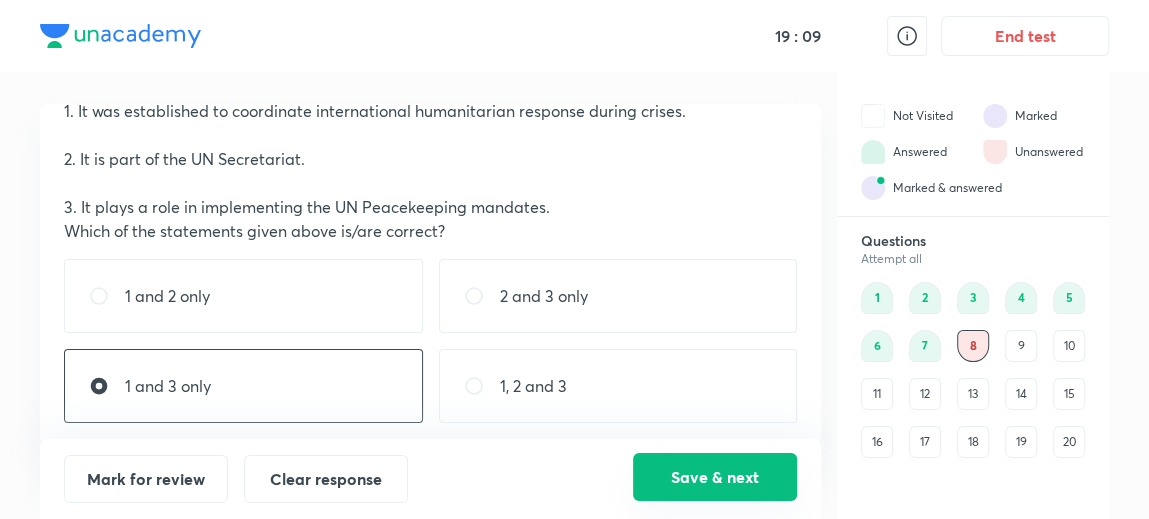 click on "Save & next" at bounding box center [715, 477] 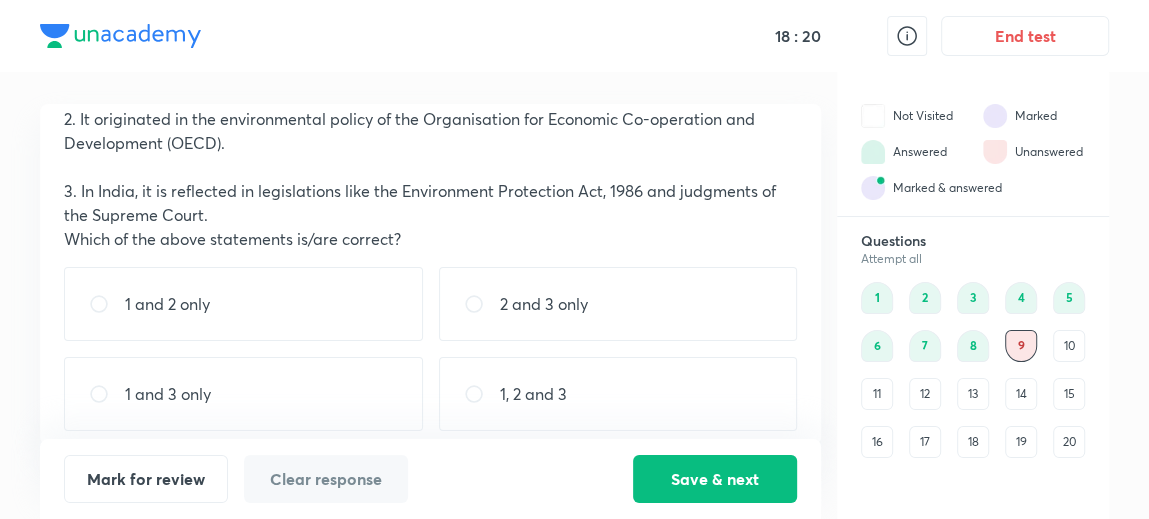 scroll, scrollTop: 142, scrollLeft: 0, axis: vertical 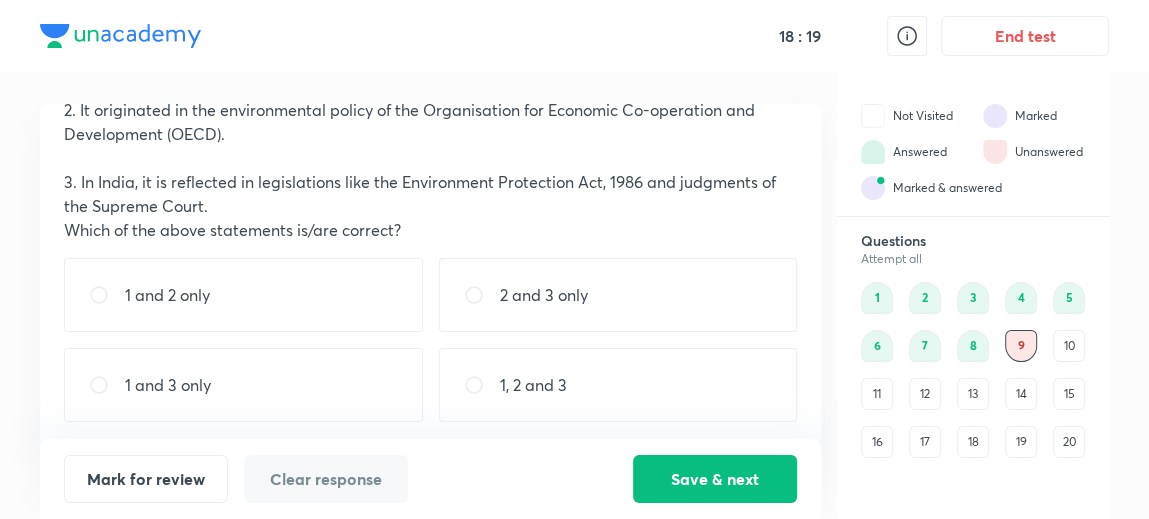 click on "1, 2 and 3" at bounding box center (618, 385) 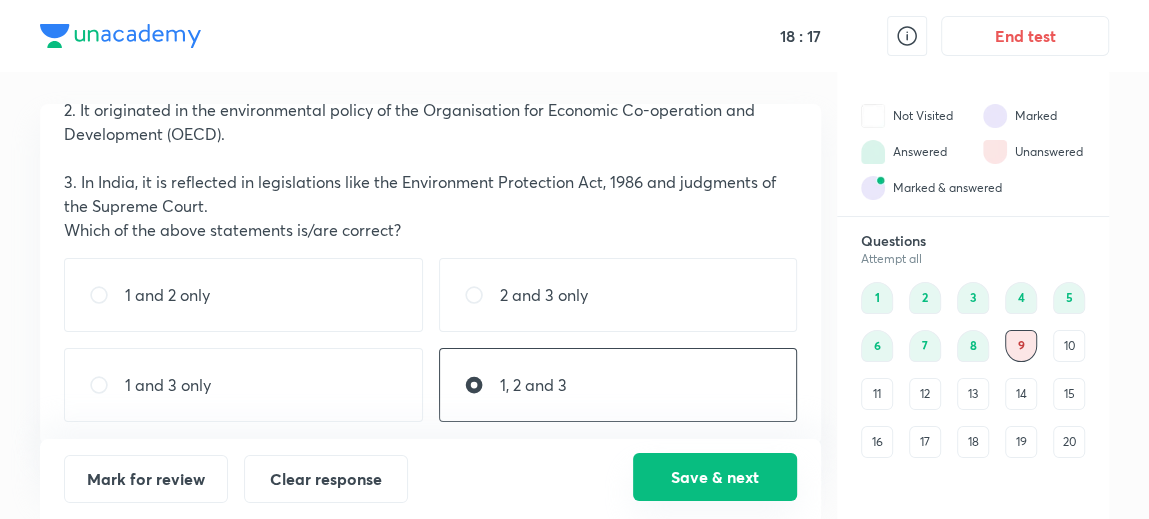 click on "Save & next" at bounding box center [715, 477] 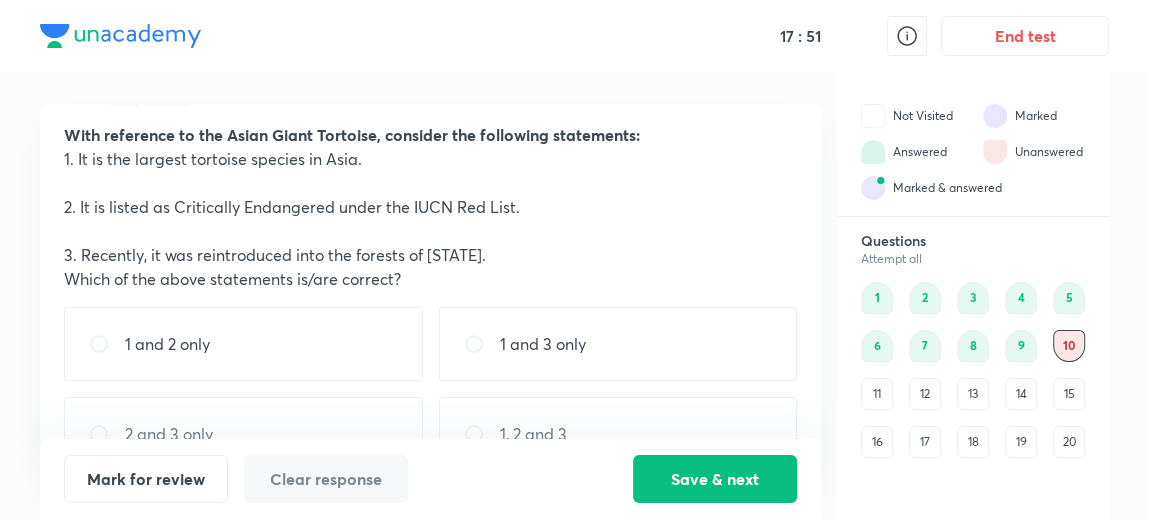 scroll, scrollTop: 52, scrollLeft: 0, axis: vertical 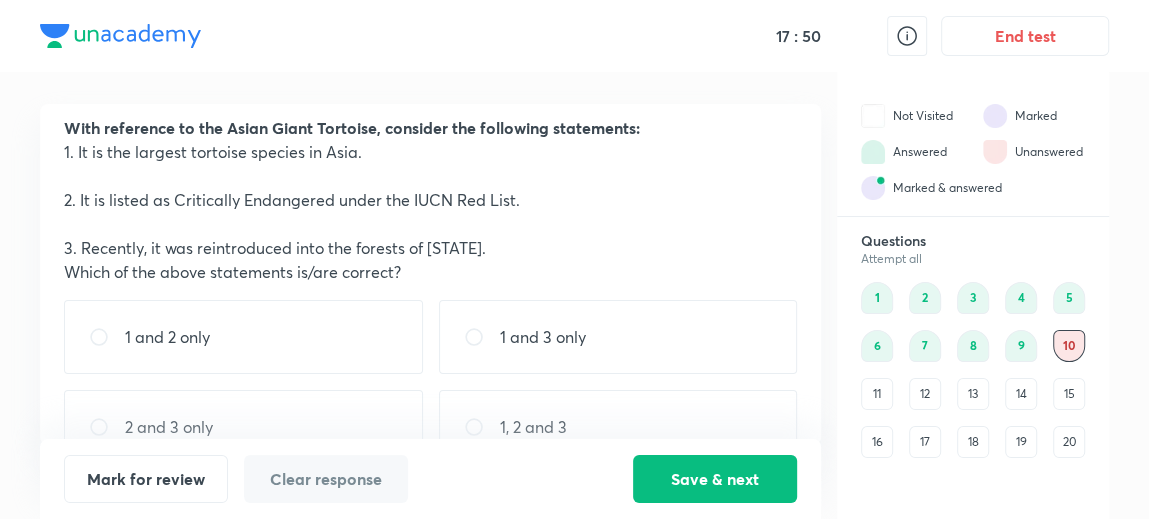 click on "1 and 2 only" at bounding box center (243, 337) 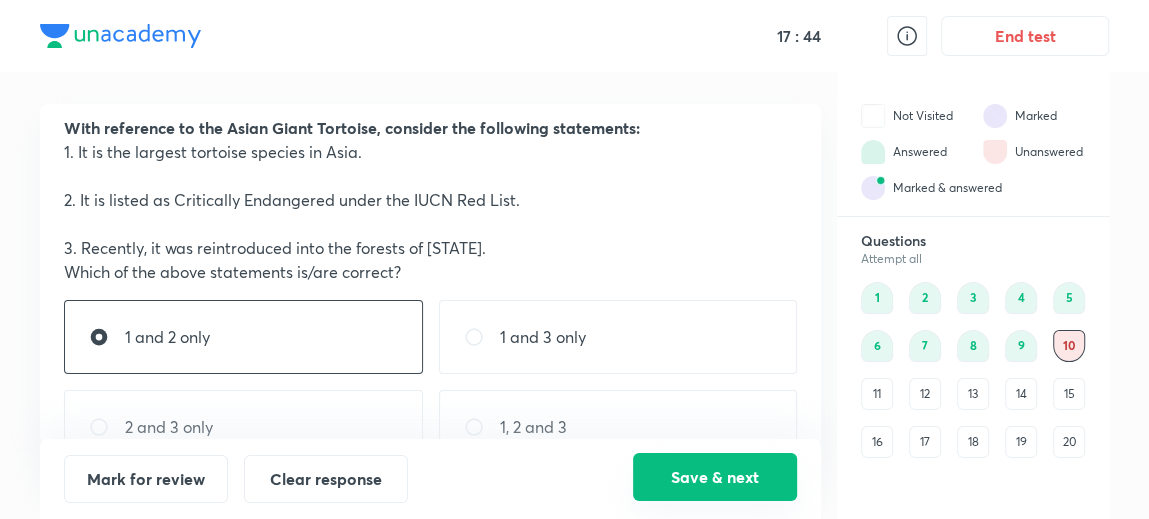 click on "Save & next" at bounding box center (715, 477) 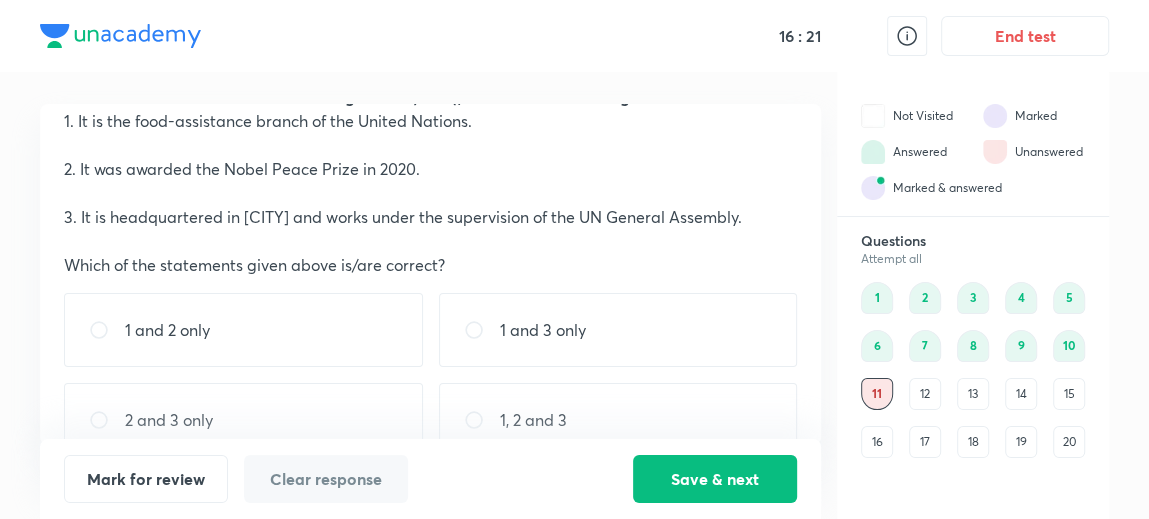 scroll, scrollTop: 84, scrollLeft: 0, axis: vertical 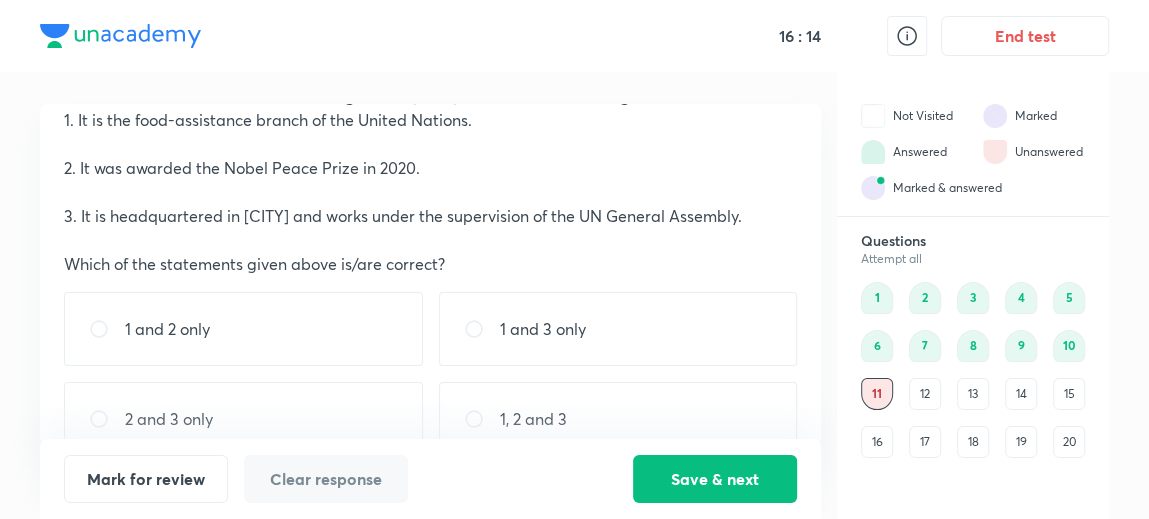 click on "1 and 2 only" at bounding box center (243, 329) 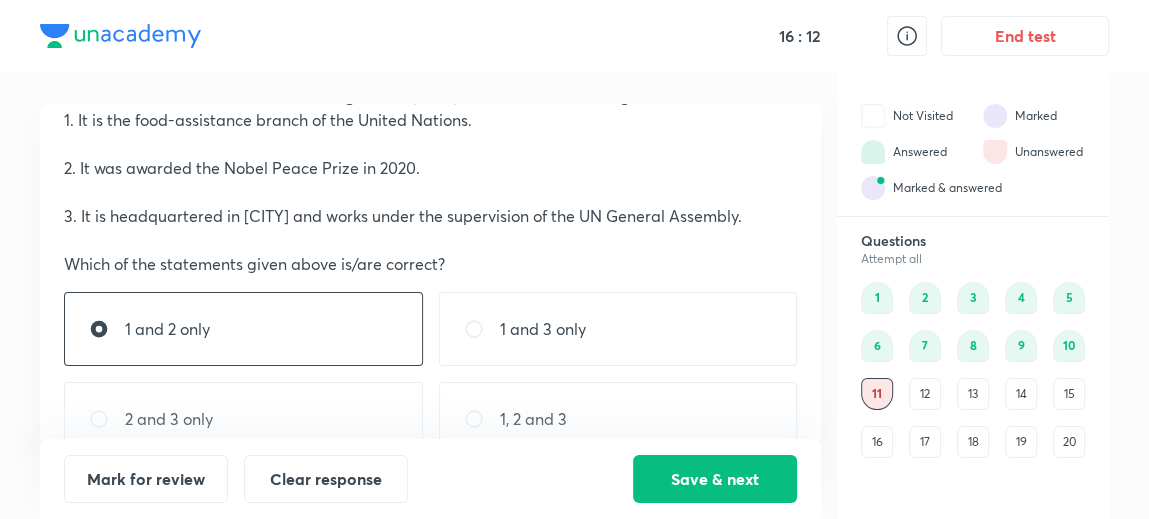 click on "Mark for review Clear response Save & next" at bounding box center [430, 479] 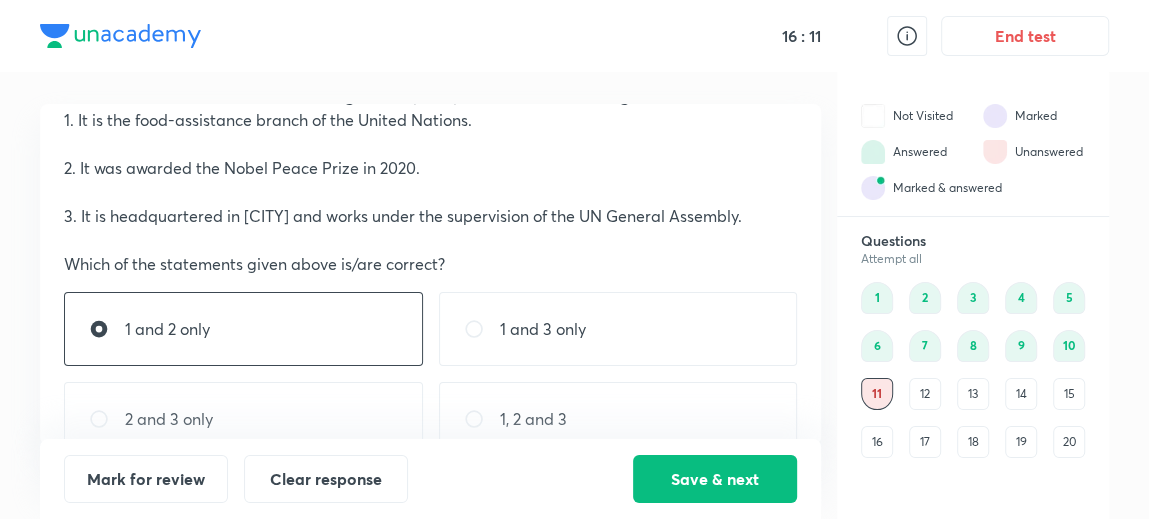 click on "1, 2 and 3" at bounding box center (618, 419) 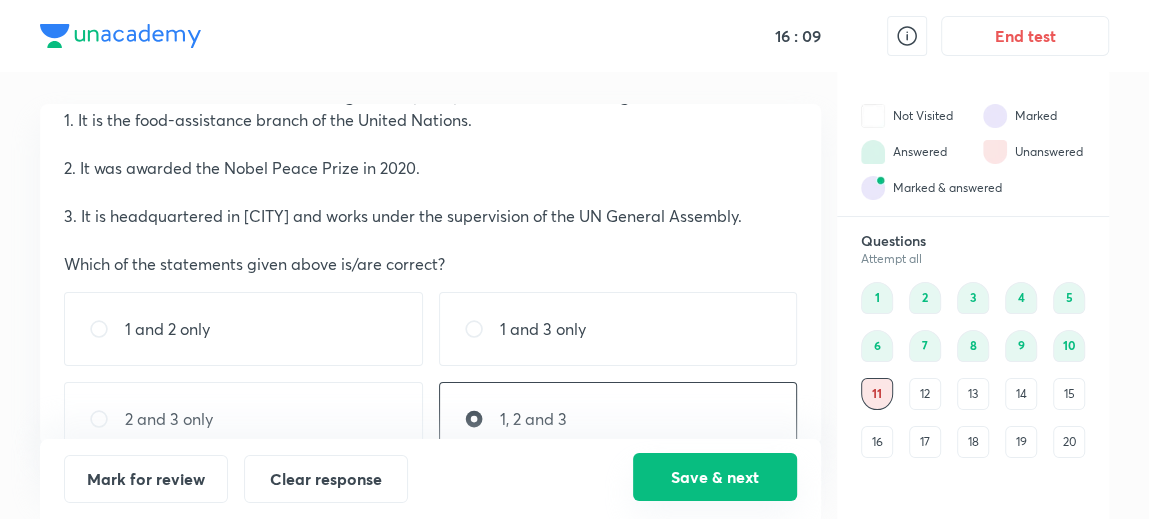 click on "Save & next" at bounding box center (715, 477) 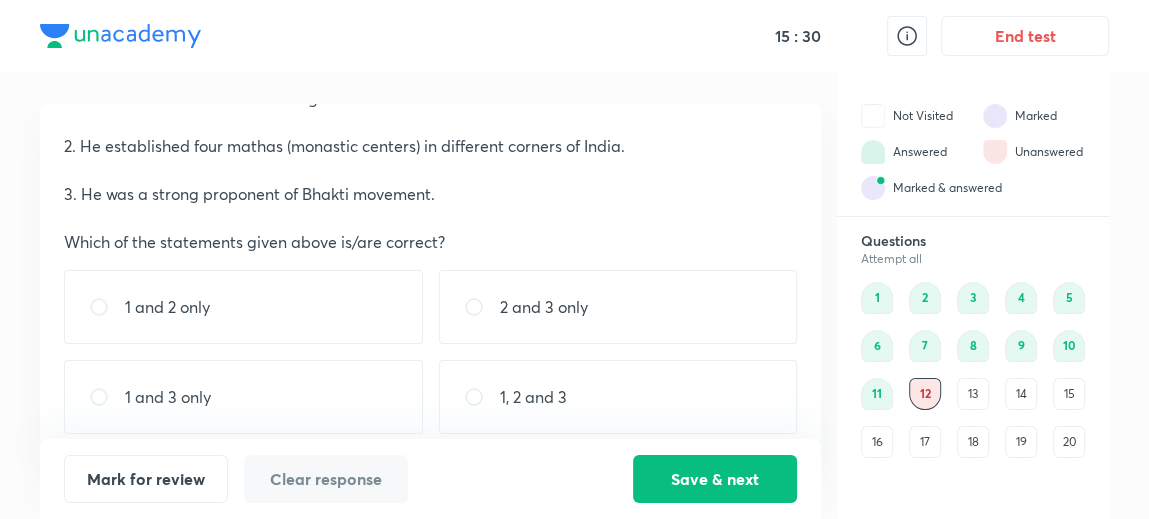 scroll, scrollTop: 117, scrollLeft: 0, axis: vertical 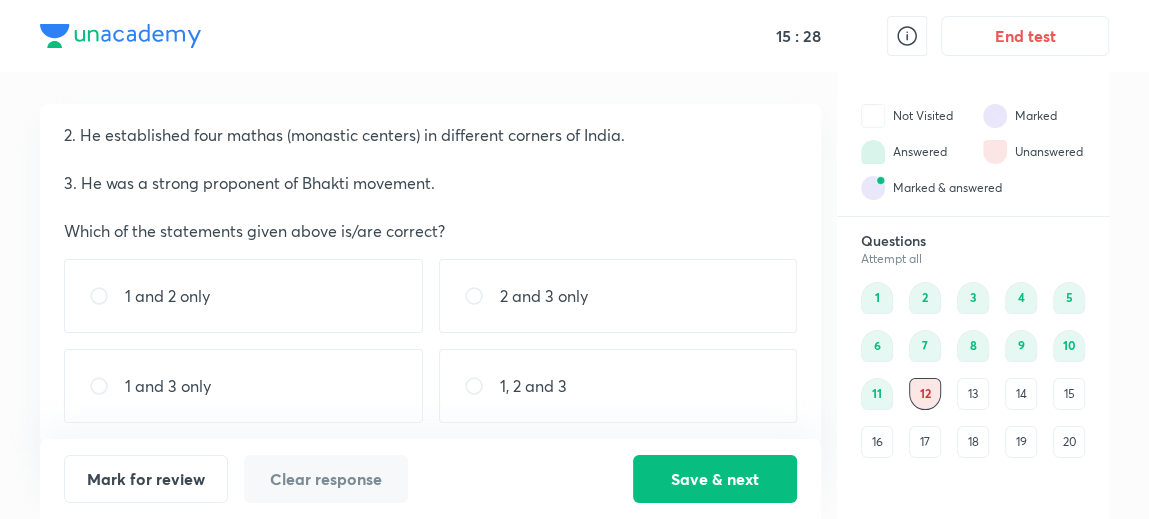 click on "1 and 3 only" at bounding box center (243, 386) 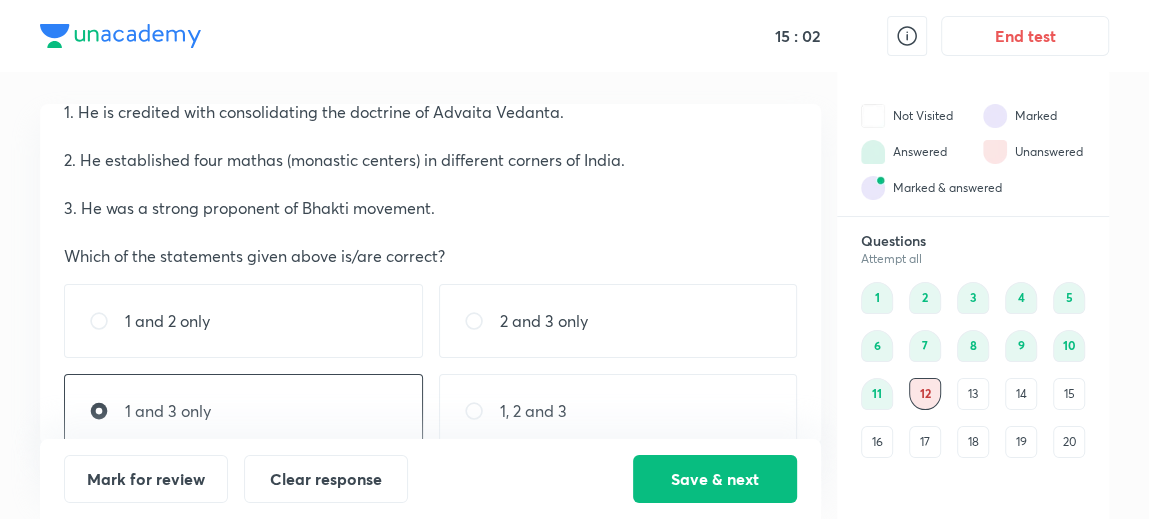 scroll, scrollTop: 117, scrollLeft: 0, axis: vertical 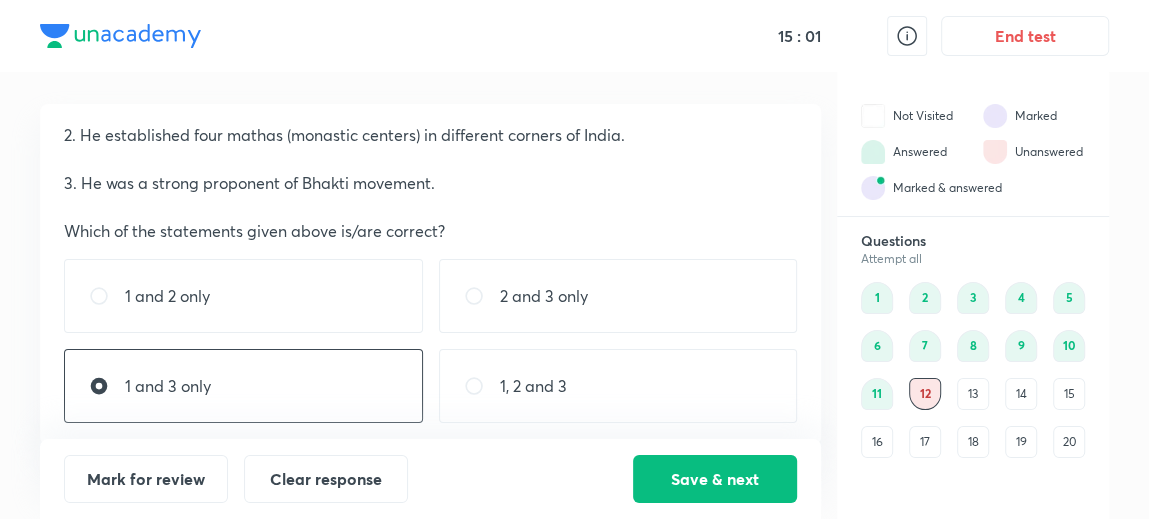 click on "1, 2 and 3" at bounding box center (618, 386) 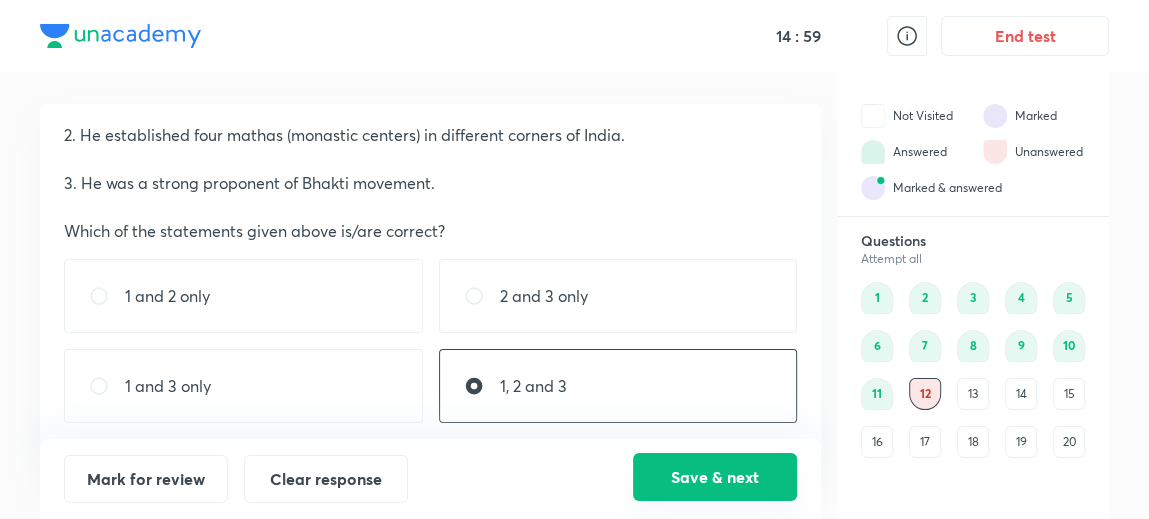 click on "Save & next" at bounding box center (715, 477) 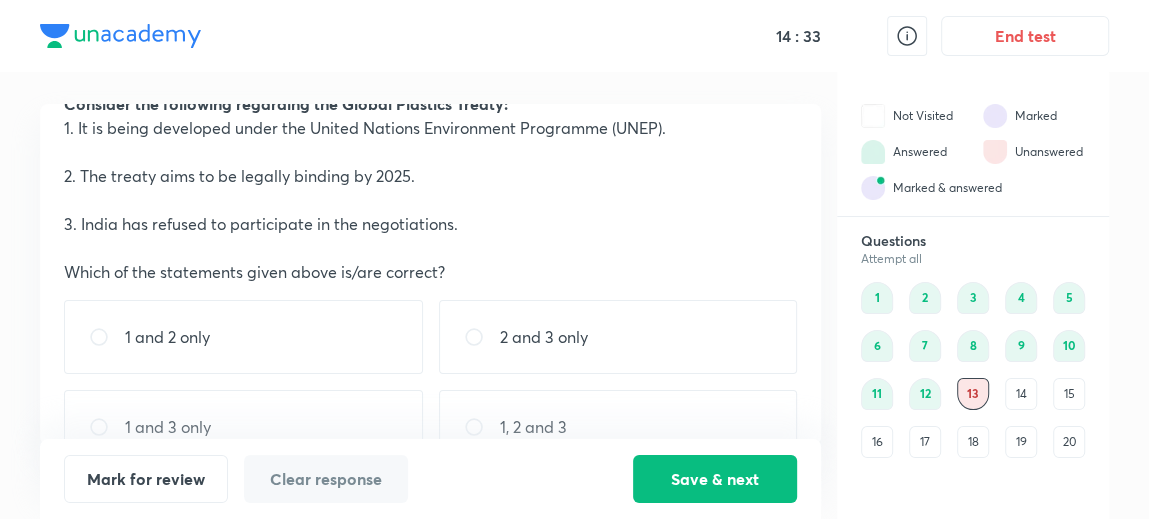scroll, scrollTop: 80, scrollLeft: 0, axis: vertical 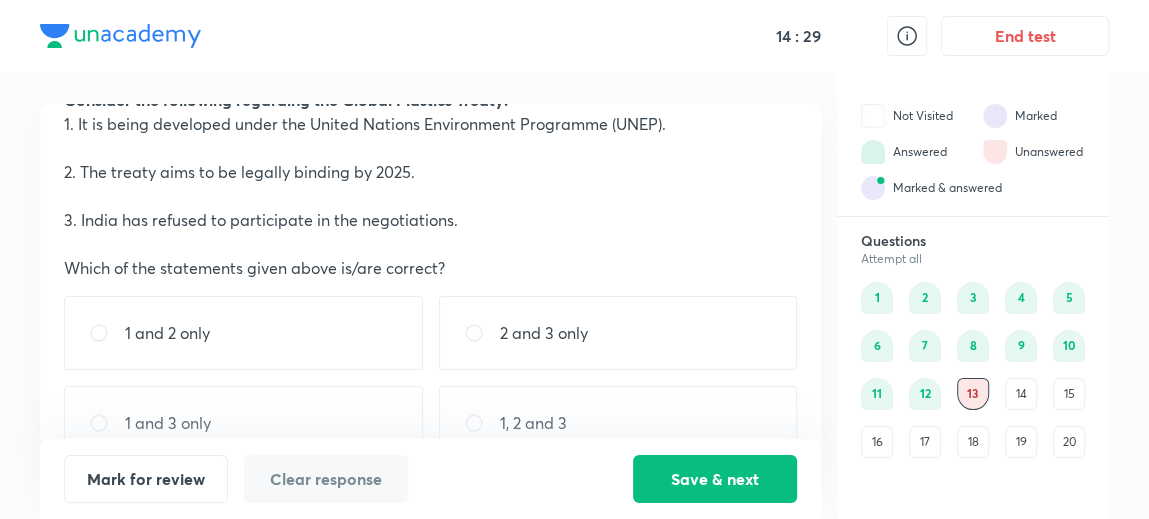 click on "1 and 3 only" at bounding box center [243, 423] 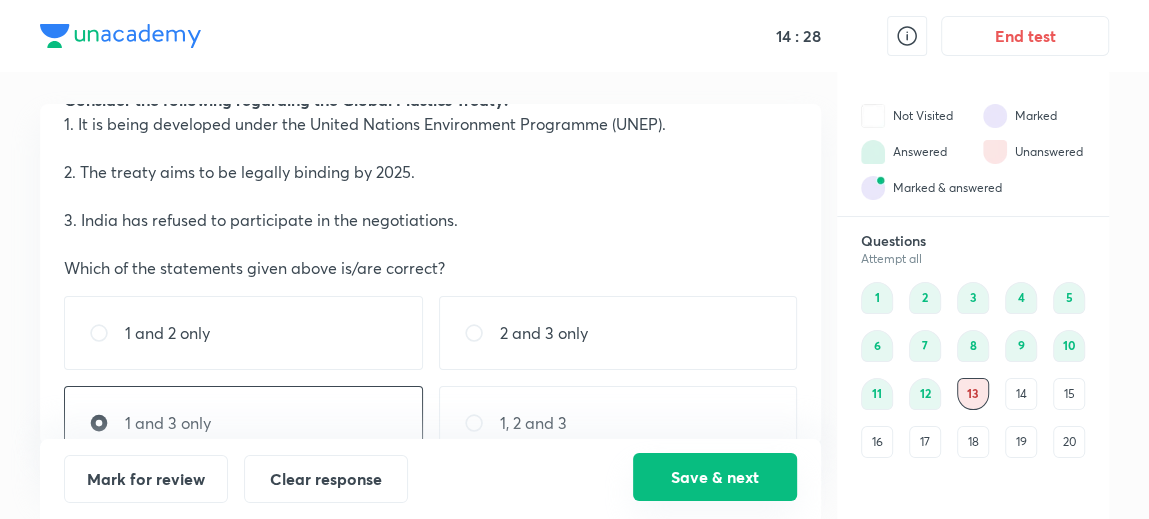 click on "Save & next" at bounding box center [715, 477] 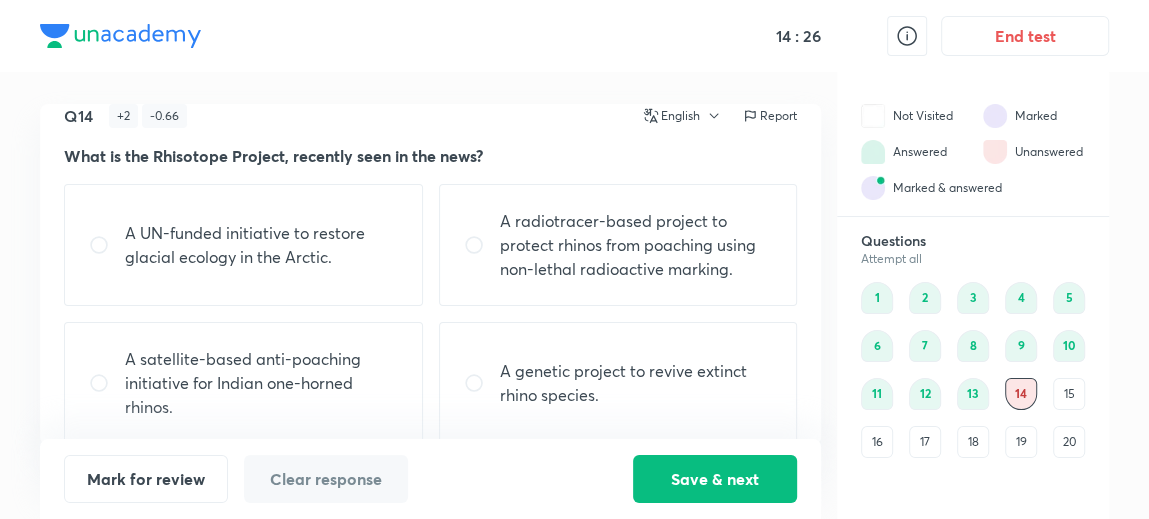 scroll, scrollTop: 19, scrollLeft: 0, axis: vertical 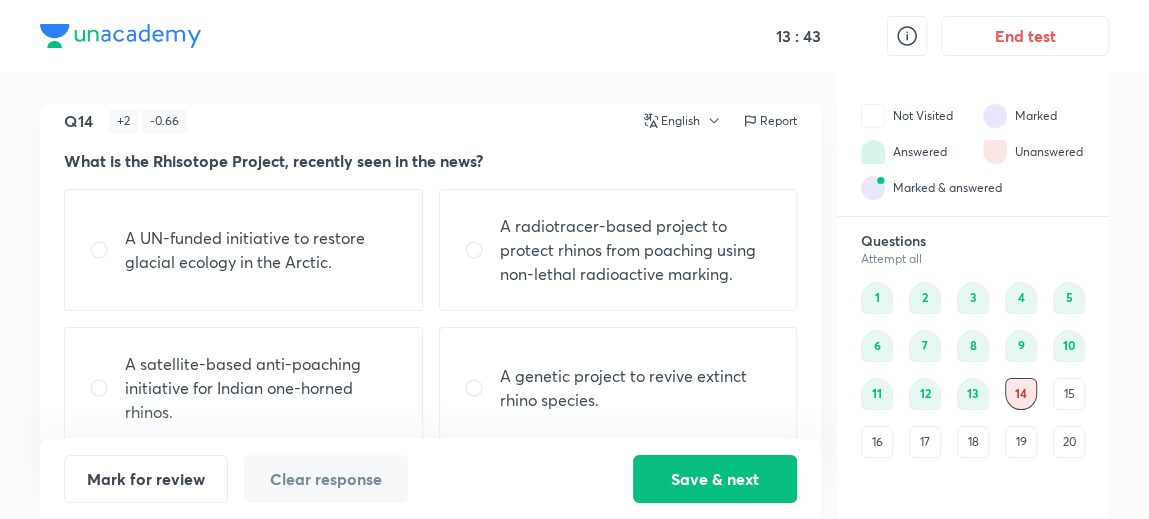 click on "A genetic project to revive extinct rhino species." at bounding box center (636, 388) 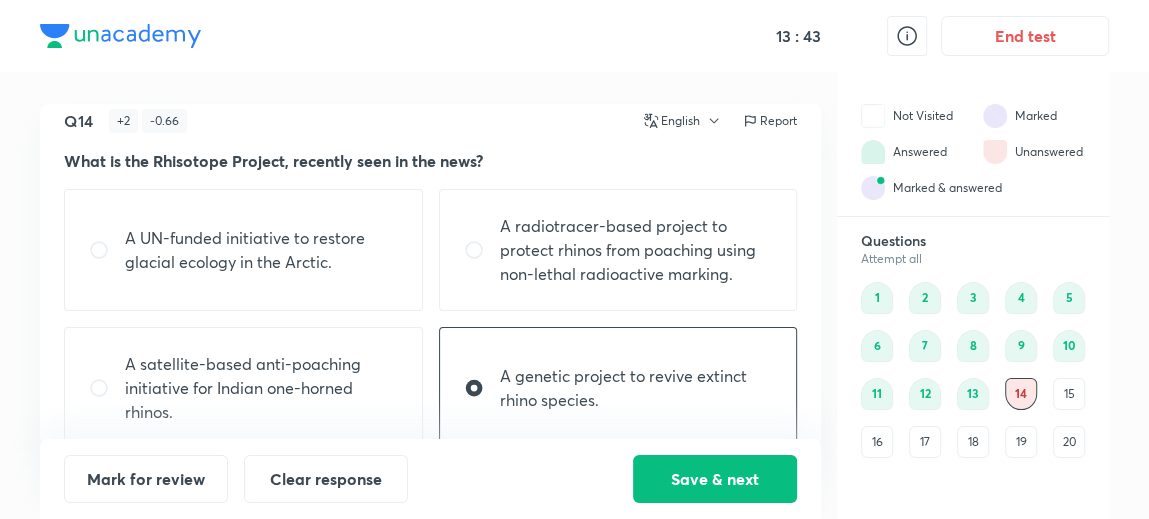 radio on "true" 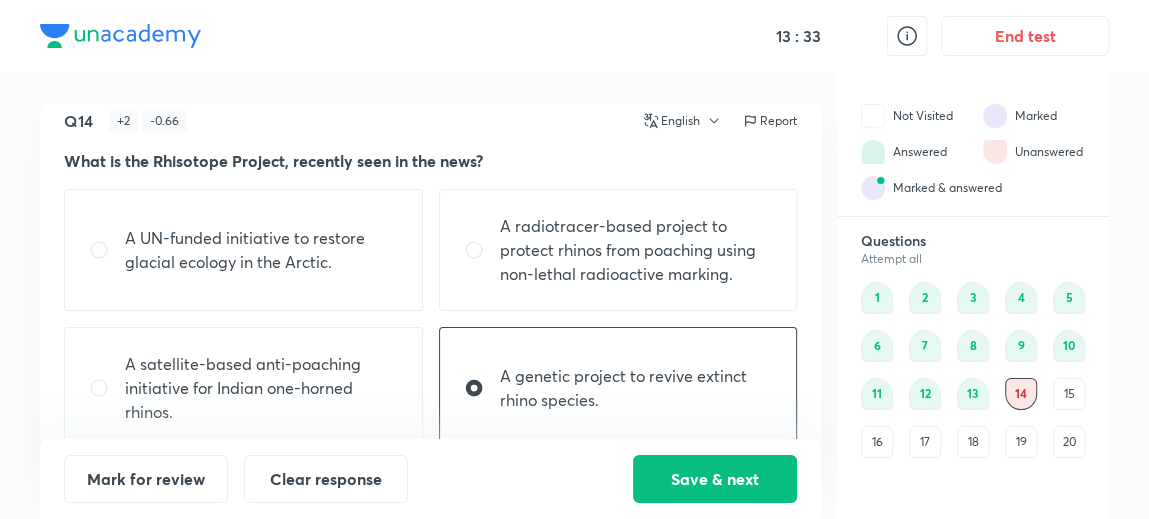 click on "A satellite-based anti-poaching initiative for Indian one-horned rhinos." at bounding box center [261, 388] 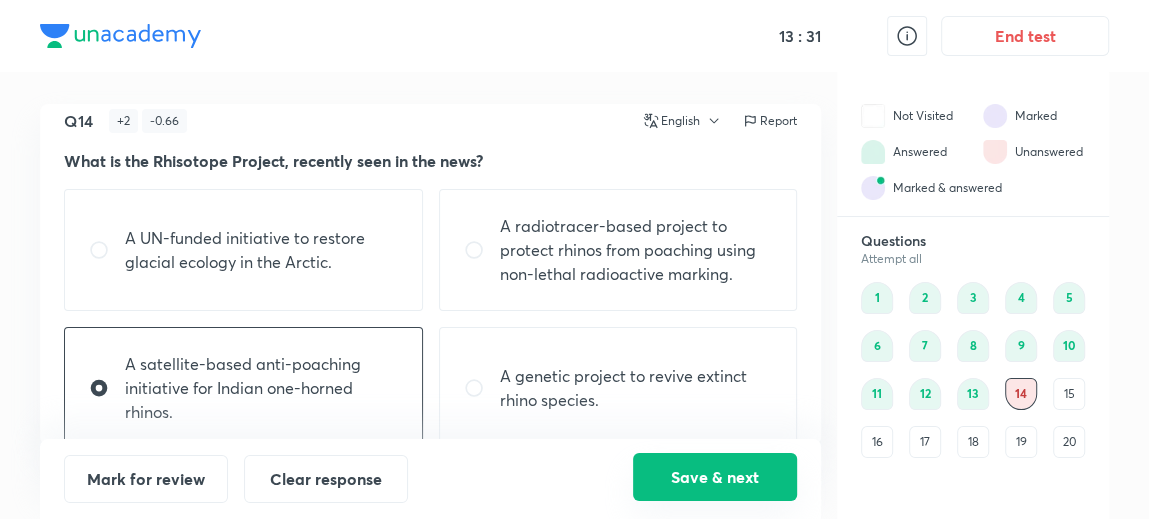 click on "Save & next" at bounding box center [715, 477] 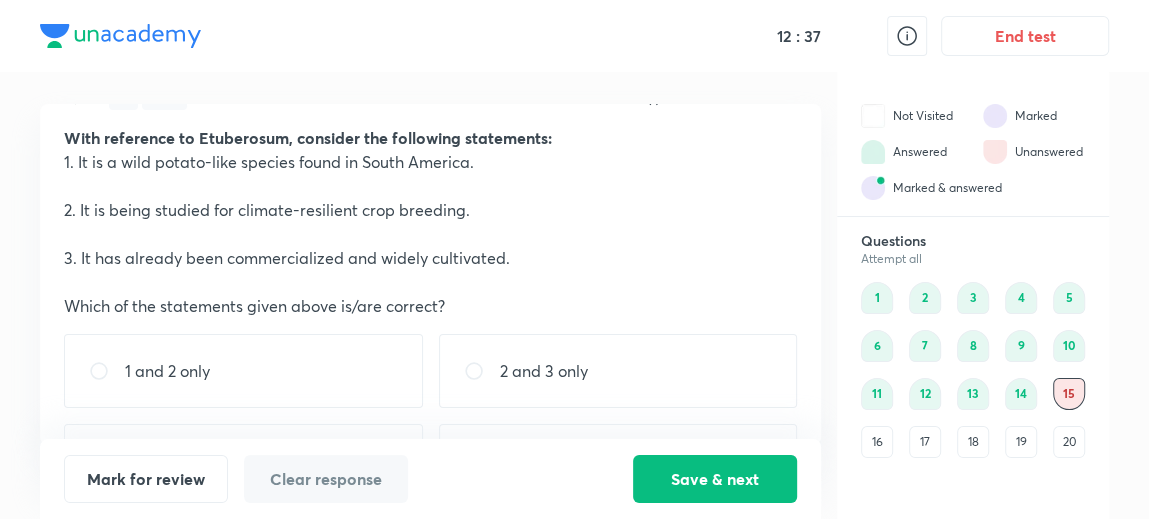 scroll, scrollTop: 42, scrollLeft: 0, axis: vertical 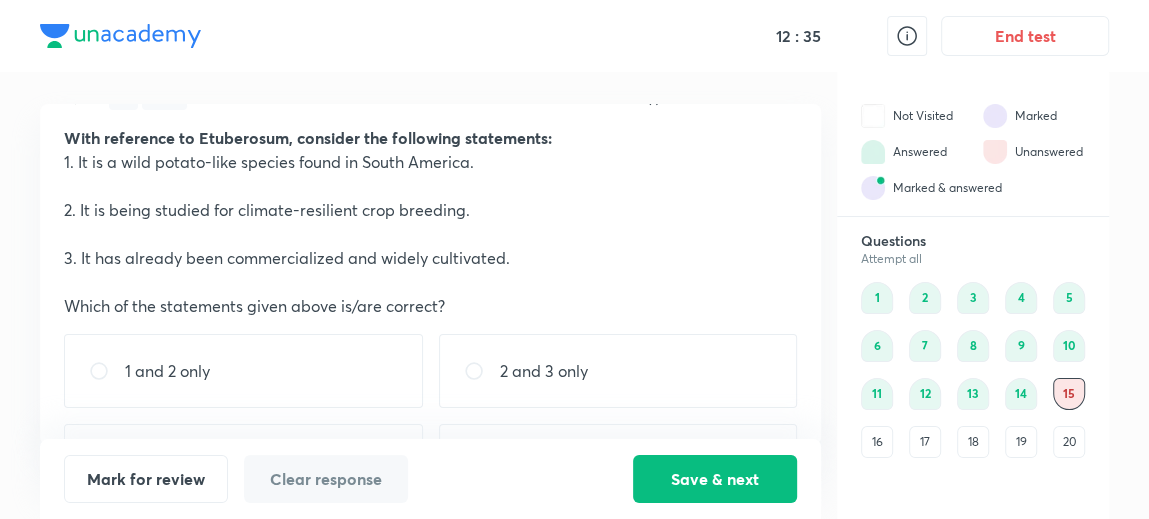 click on "1 and 2 only" at bounding box center (243, 371) 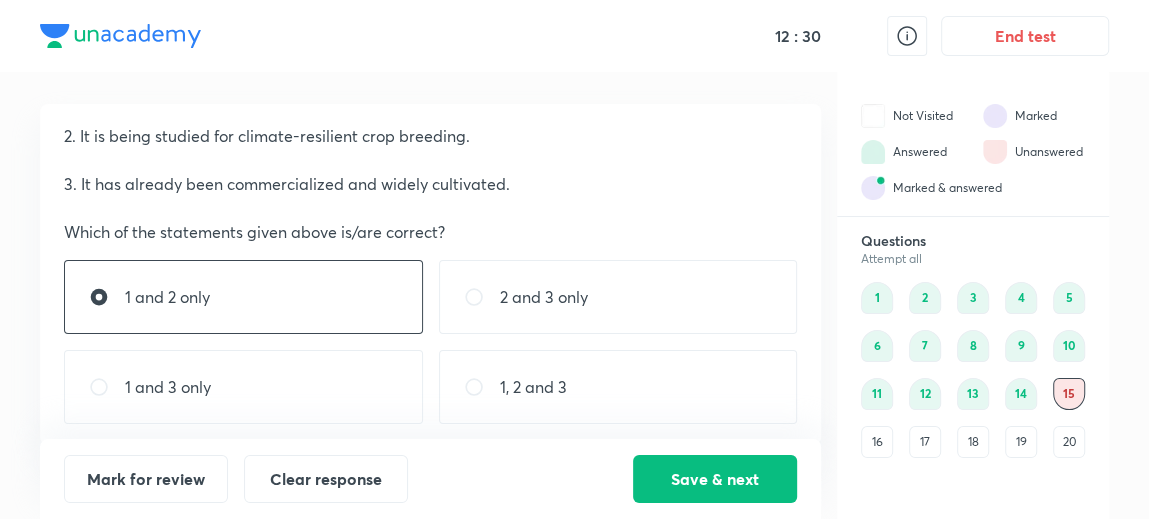 scroll, scrollTop: 117, scrollLeft: 0, axis: vertical 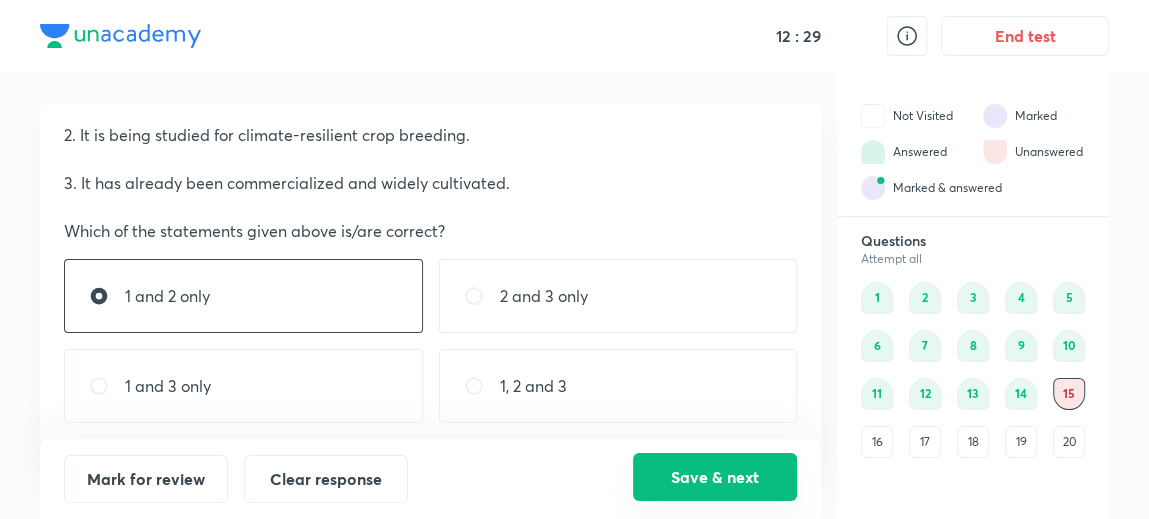 click on "Save & next" at bounding box center (715, 477) 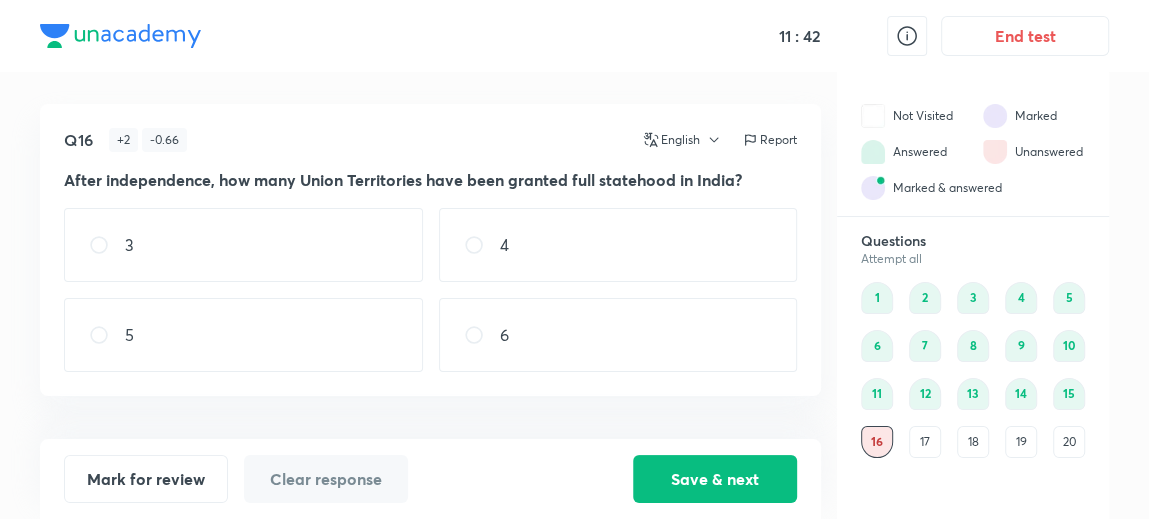 click on "3" at bounding box center [243, 245] 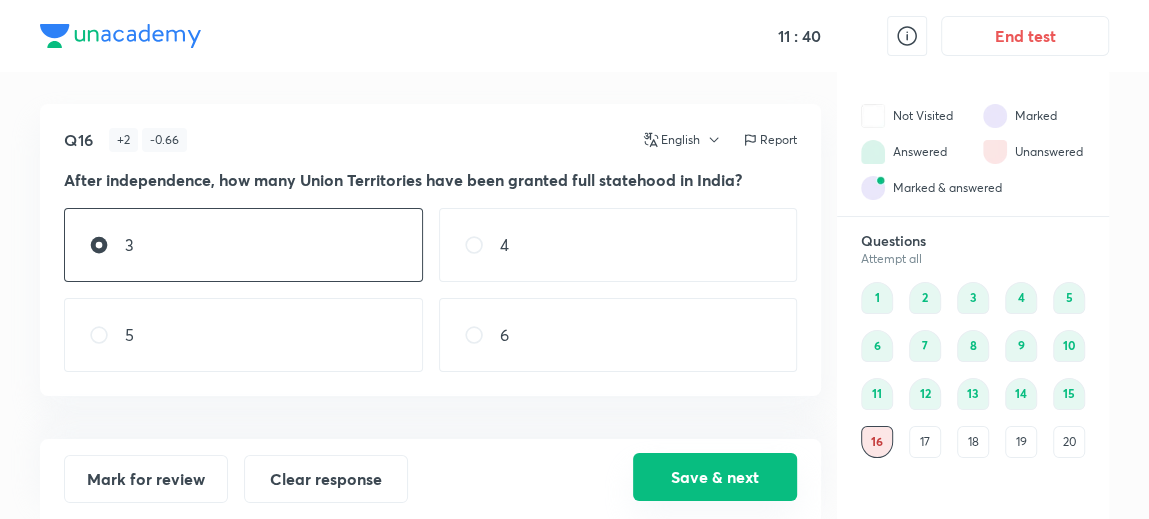 click on "Save & next" at bounding box center [715, 477] 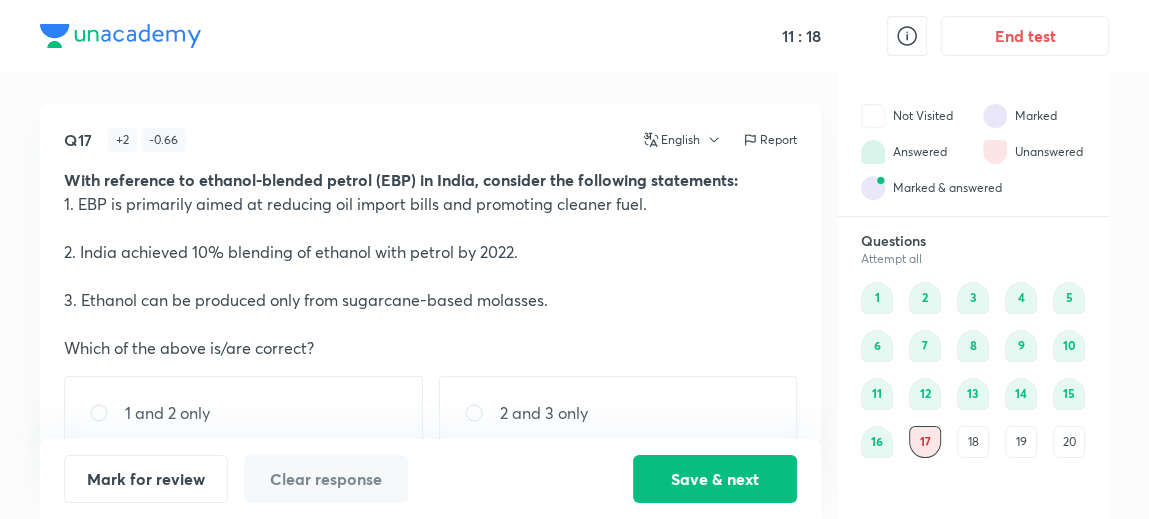 scroll, scrollTop: 117, scrollLeft: 0, axis: vertical 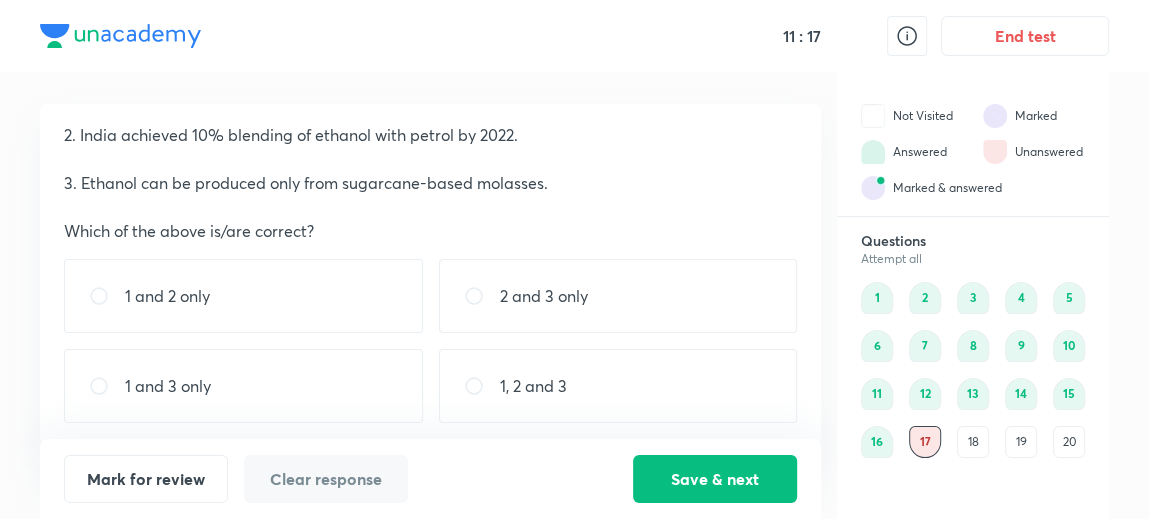 click on "1 and 2 only" at bounding box center [243, 296] 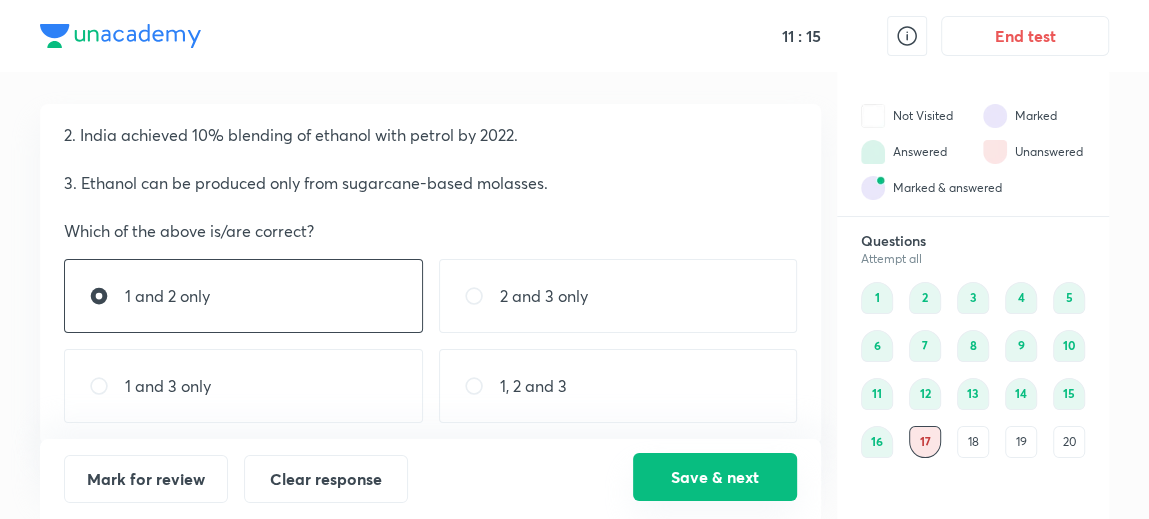 click on "Save & next" at bounding box center (715, 477) 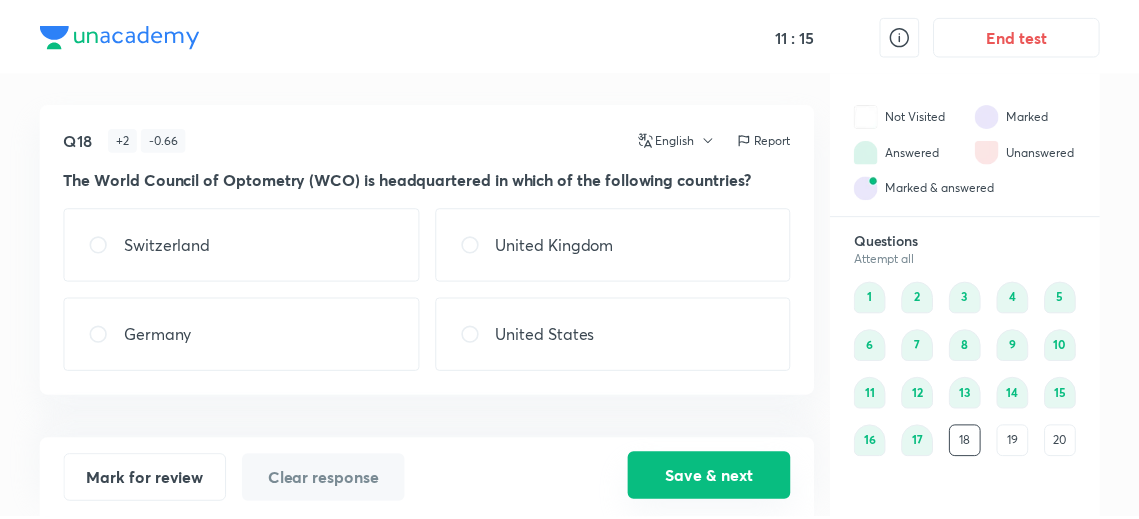 scroll, scrollTop: 0, scrollLeft: 0, axis: both 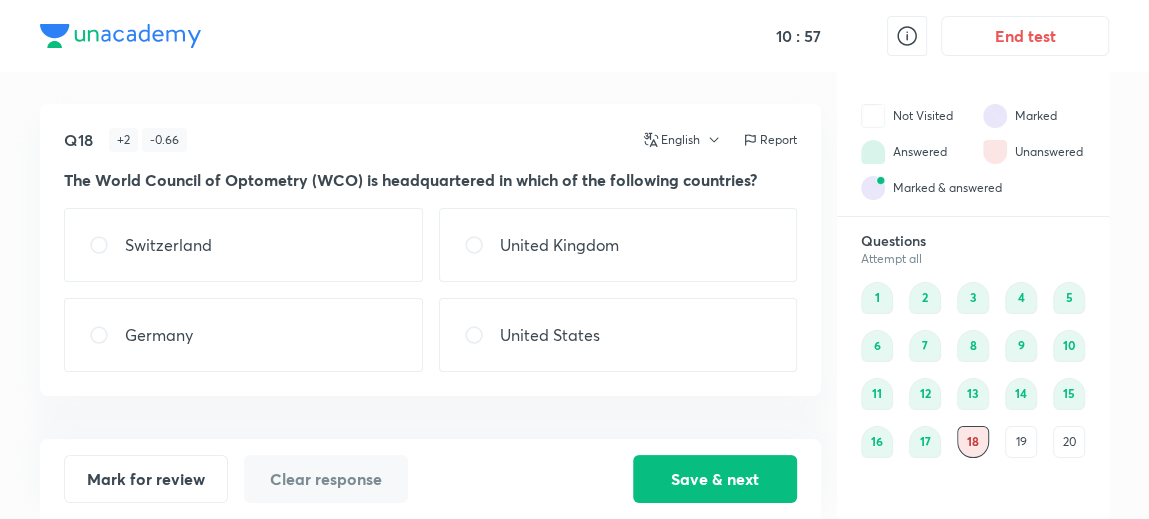 click on "Switzerland" at bounding box center (243, 245) 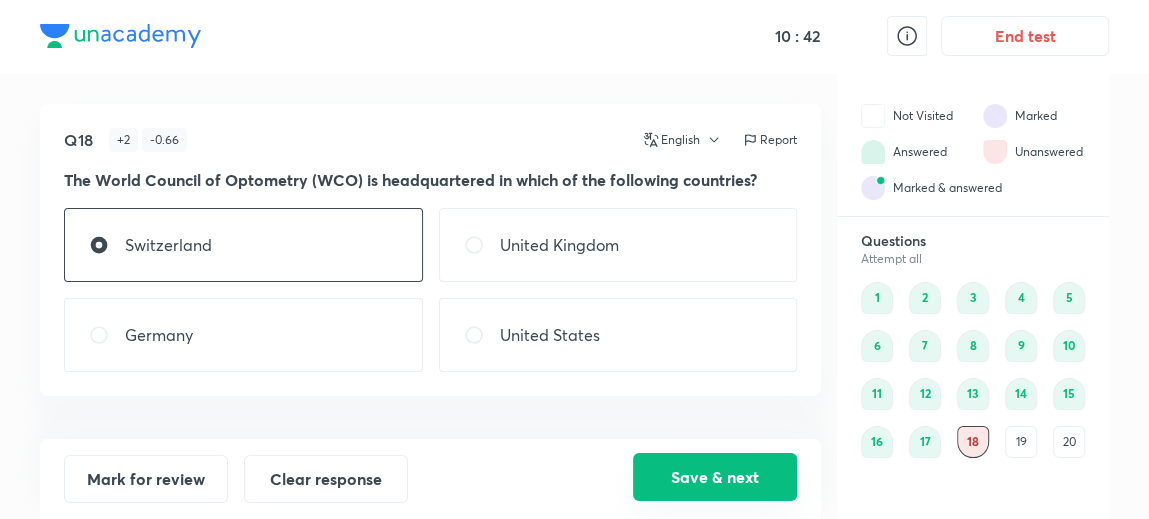 click on "Save & next" at bounding box center [715, 477] 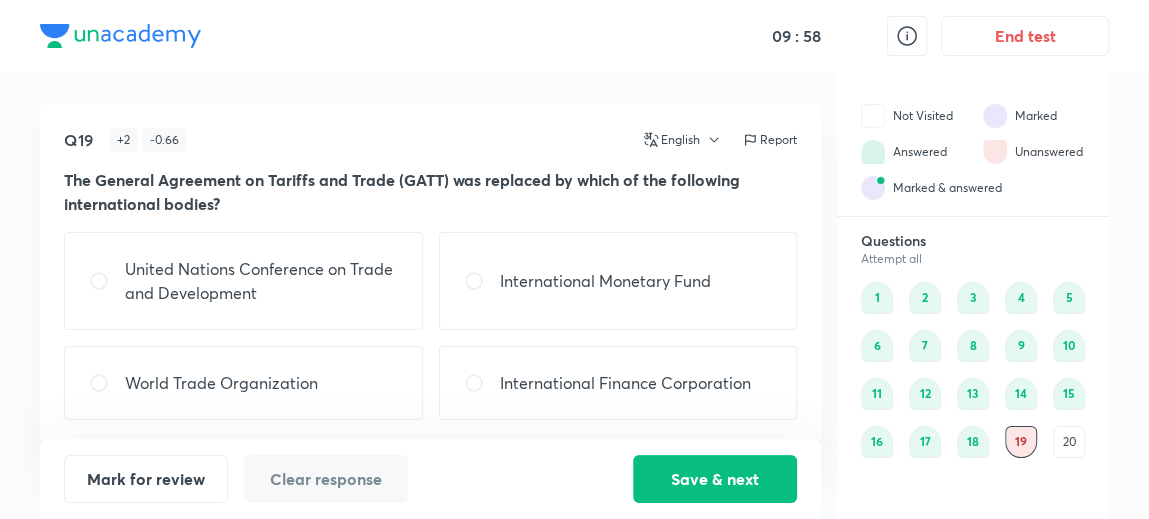 click on "United Nations Conference on Trade and Development" at bounding box center (261, 281) 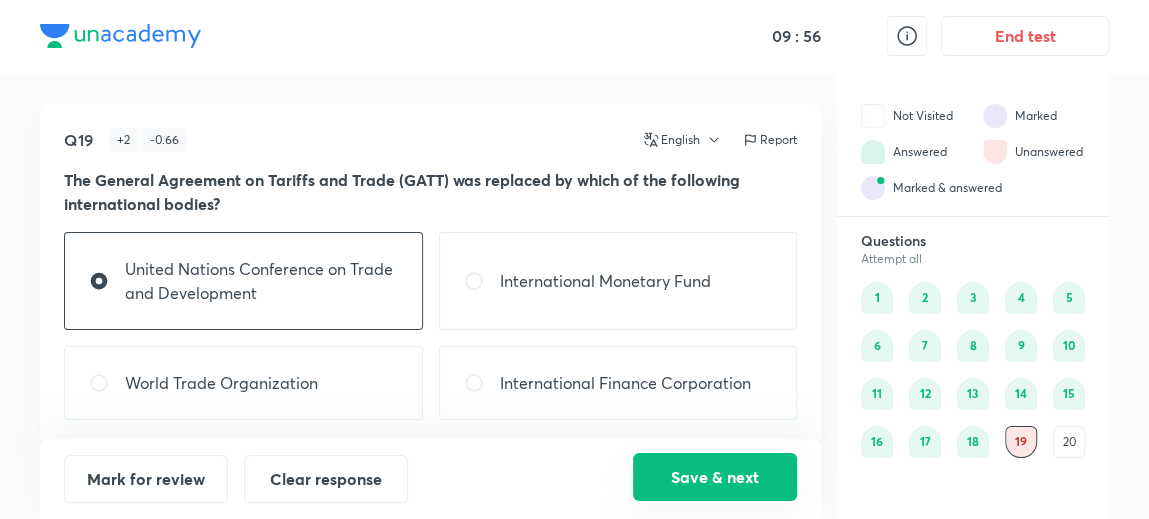 click on "Save & next" at bounding box center (715, 477) 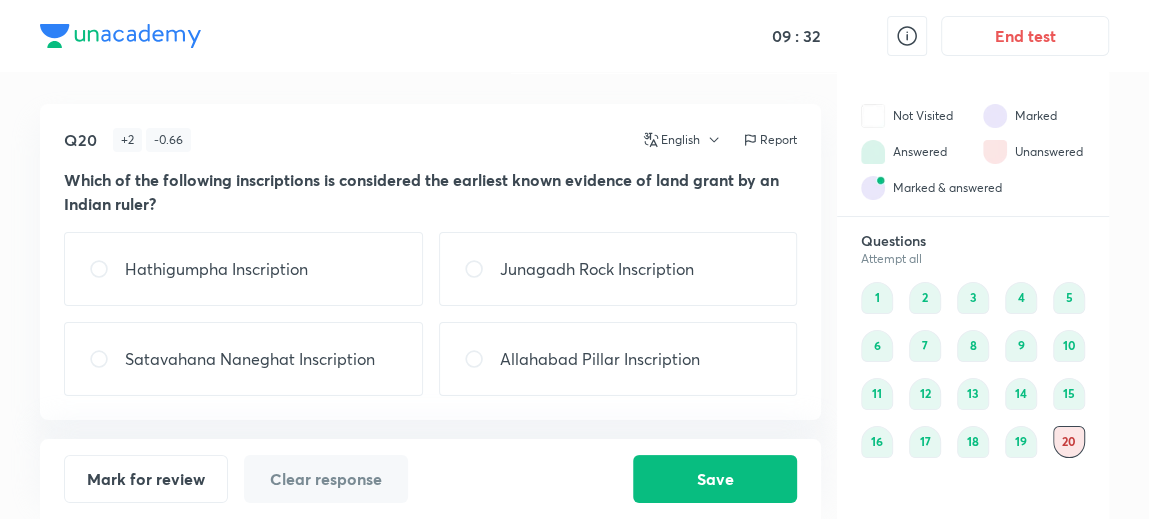 click on "Hathigumpha Inscription" at bounding box center [216, 269] 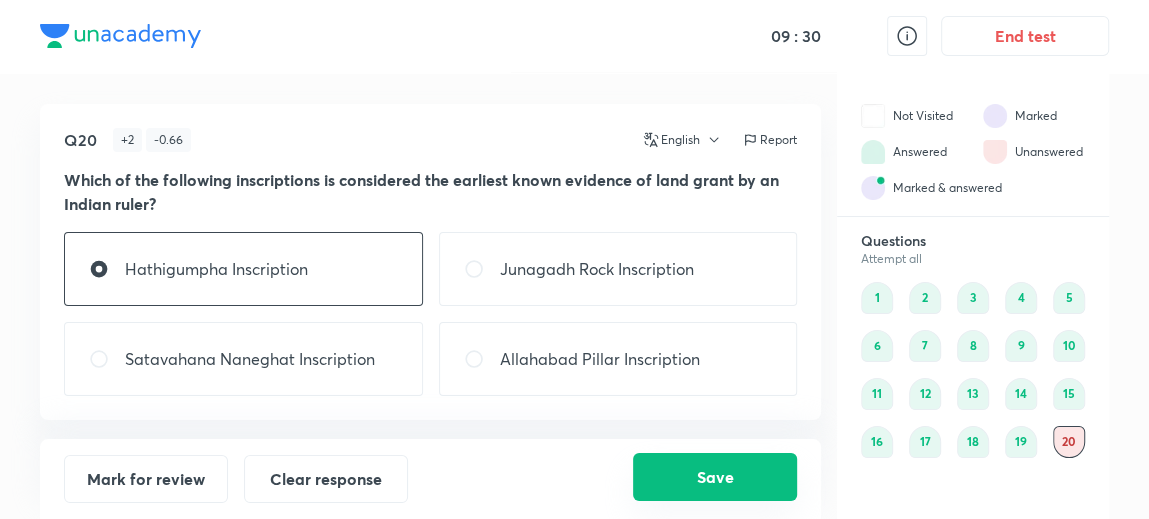 click on "Save" at bounding box center (715, 477) 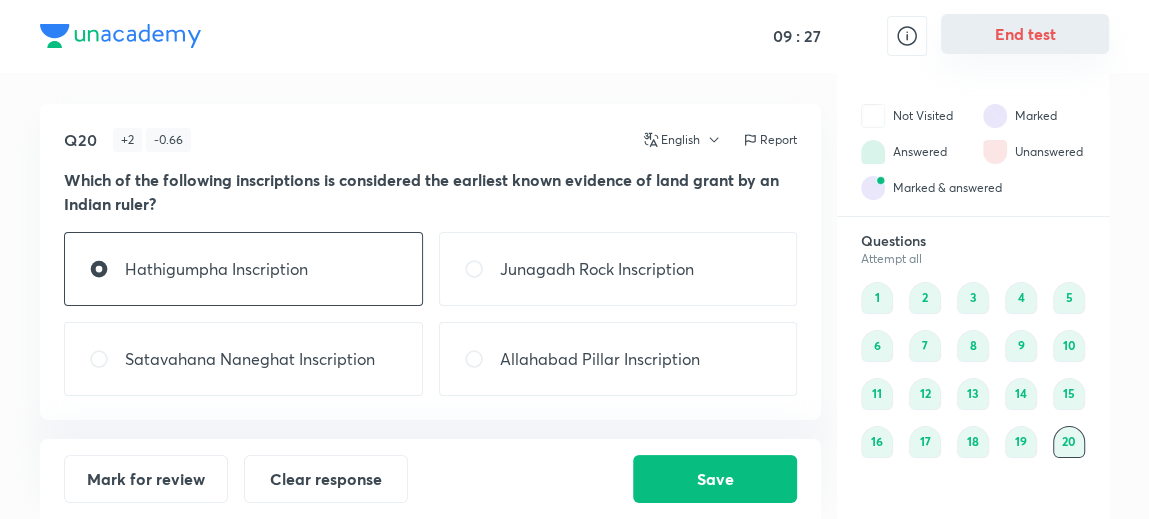 click on "End test" at bounding box center [1025, 34] 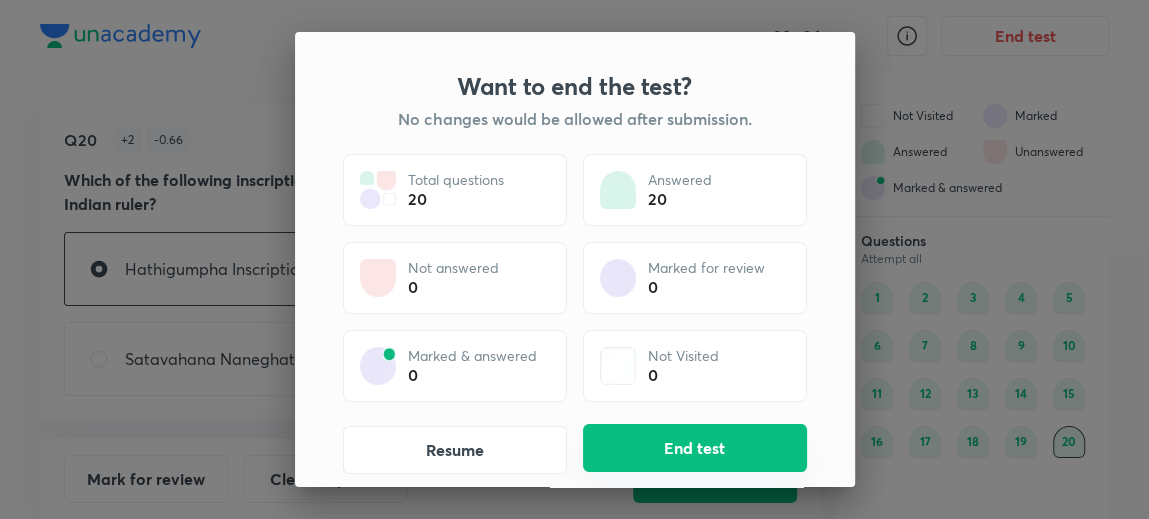 click on "End test" at bounding box center [695, 448] 